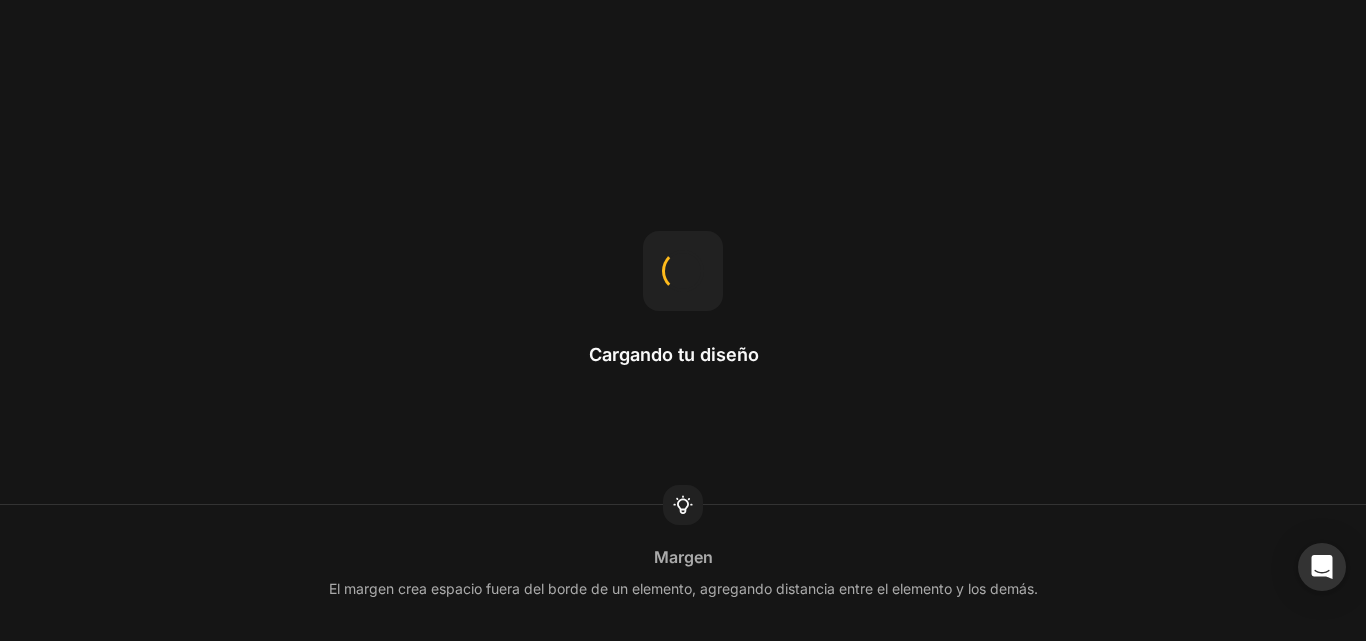 scroll, scrollTop: 0, scrollLeft: 0, axis: both 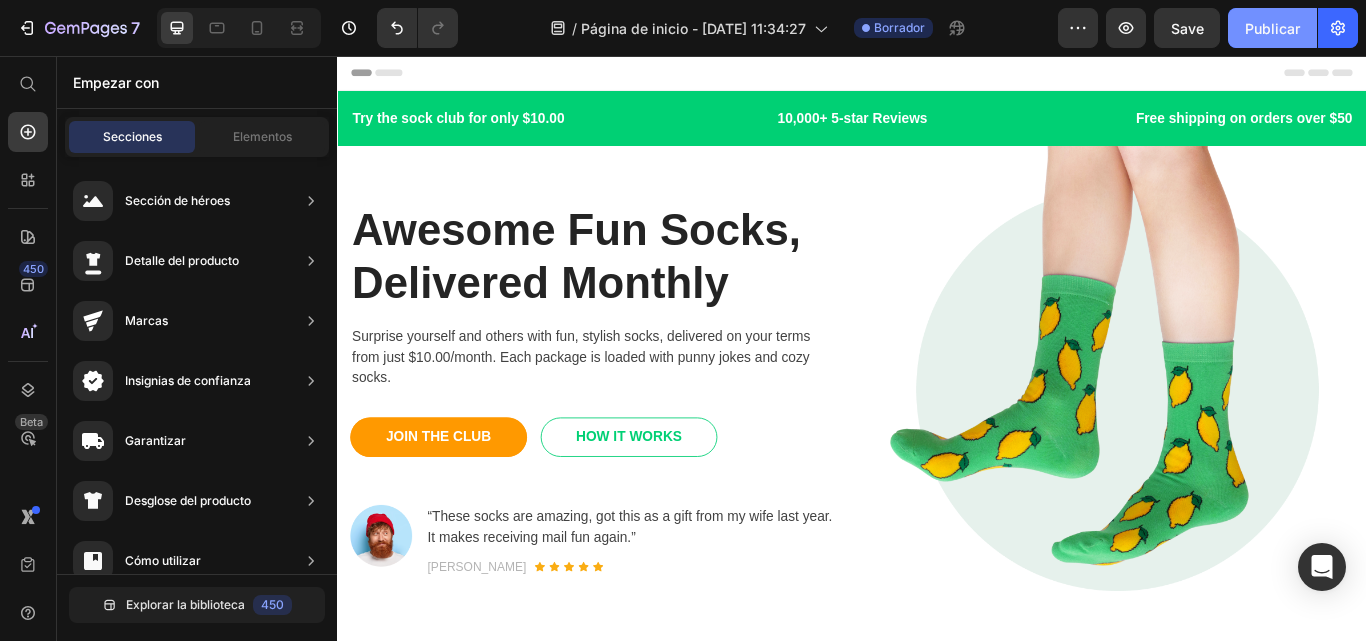 click on "Publicar" at bounding box center (1272, 28) 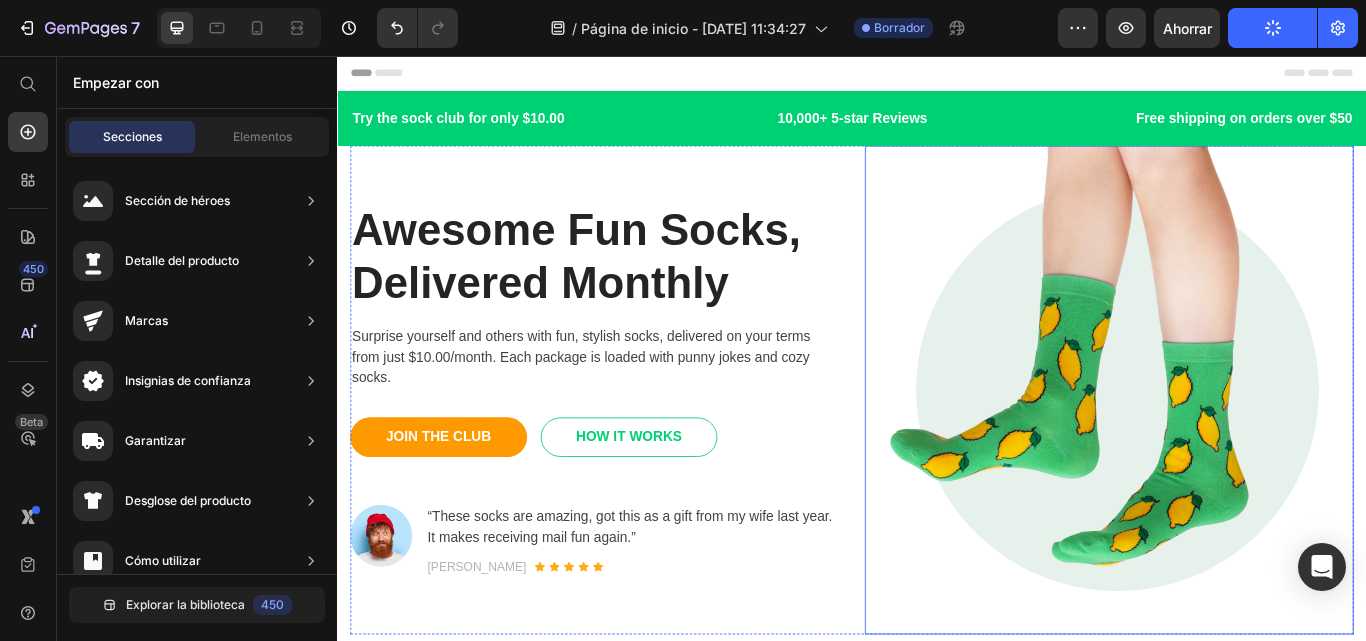 click at bounding box center [1237, 446] 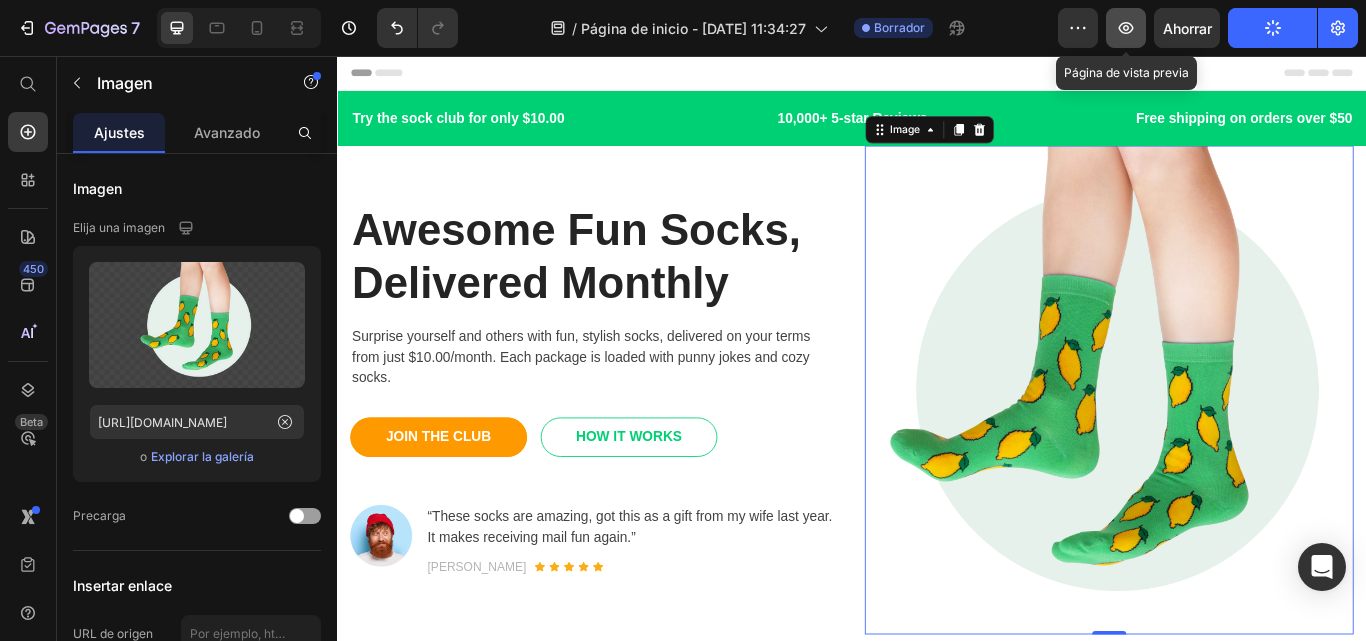 click 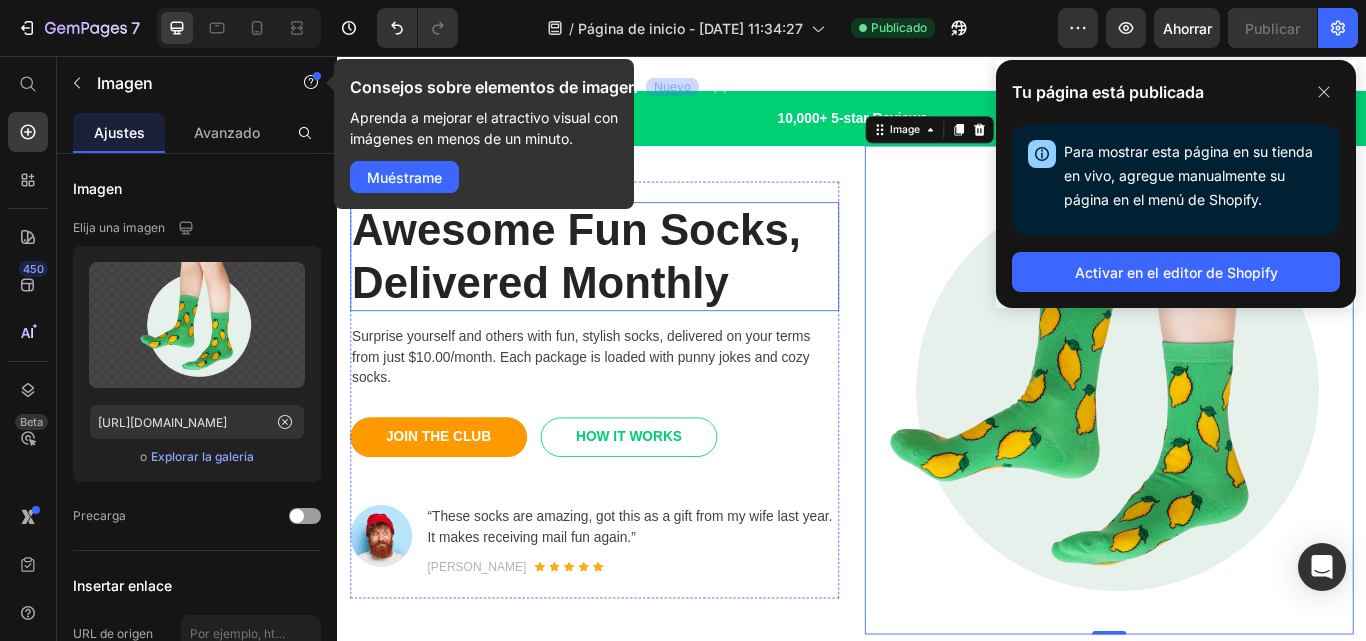 click on "Awesome Fun Socks, Delivered Monthly" at bounding box center (637, 290) 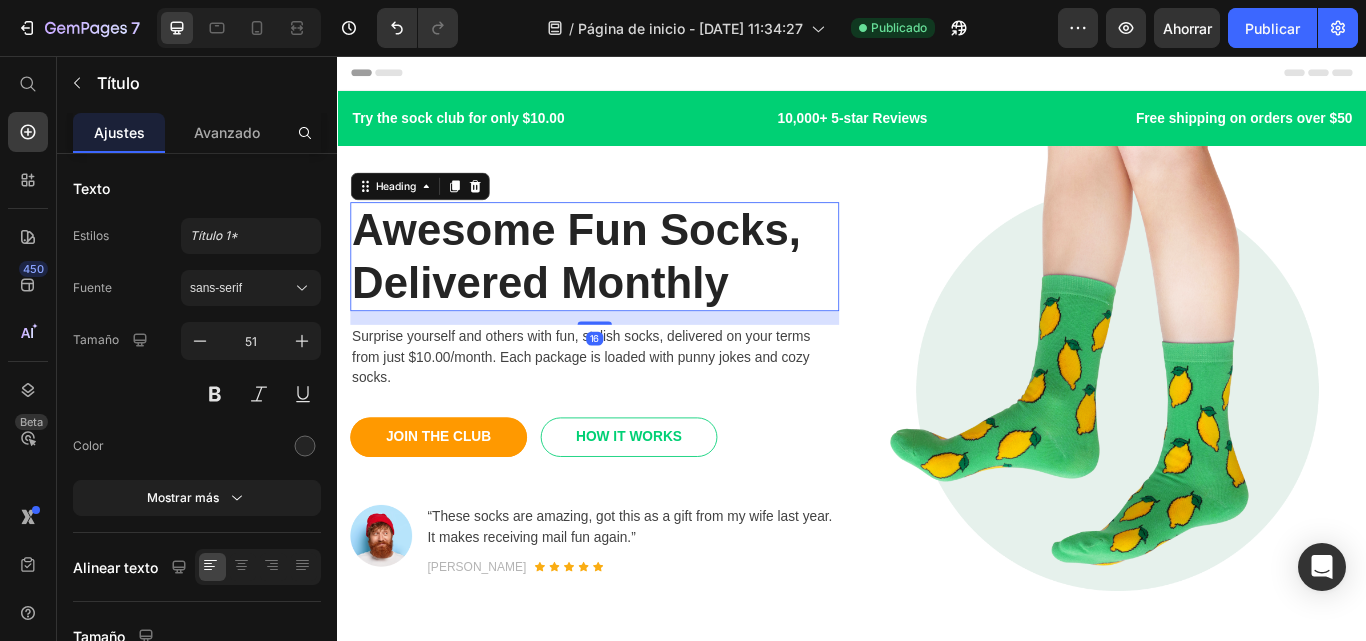 drag, startPoint x: 774, startPoint y: 309, endPoint x: 795, endPoint y: 305, distance: 21.377558 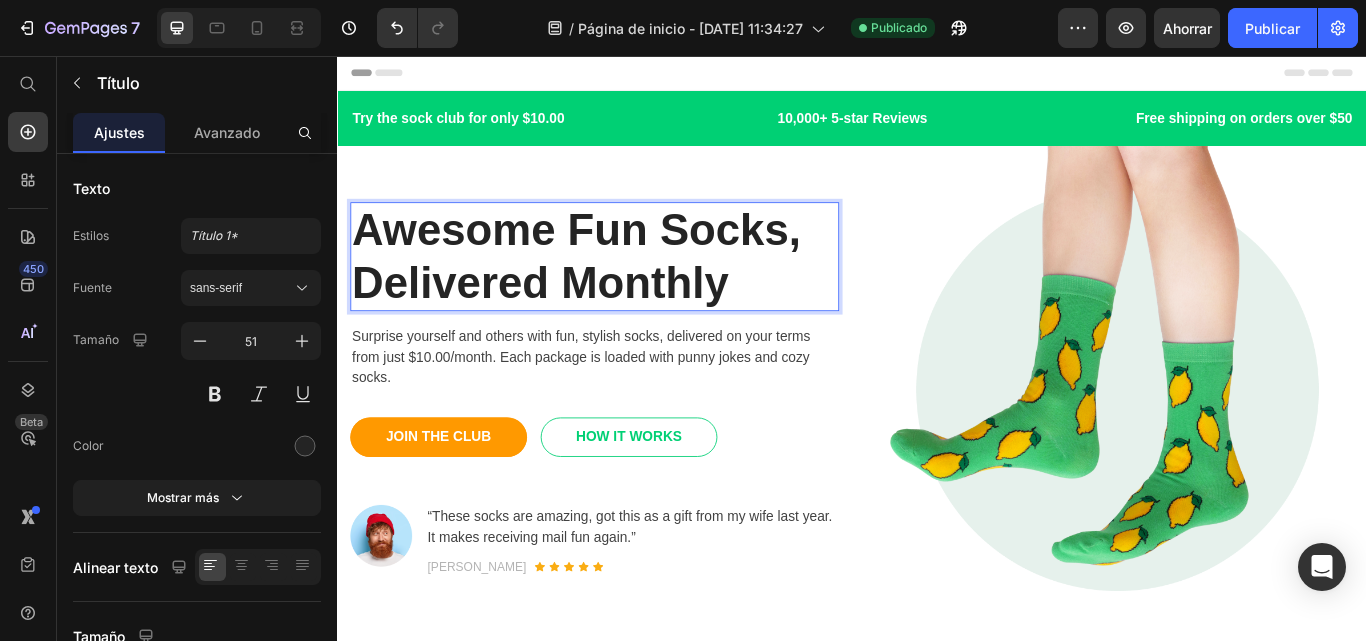 click on "Awesome Fun Socks, Delivered Monthly" at bounding box center (637, 290) 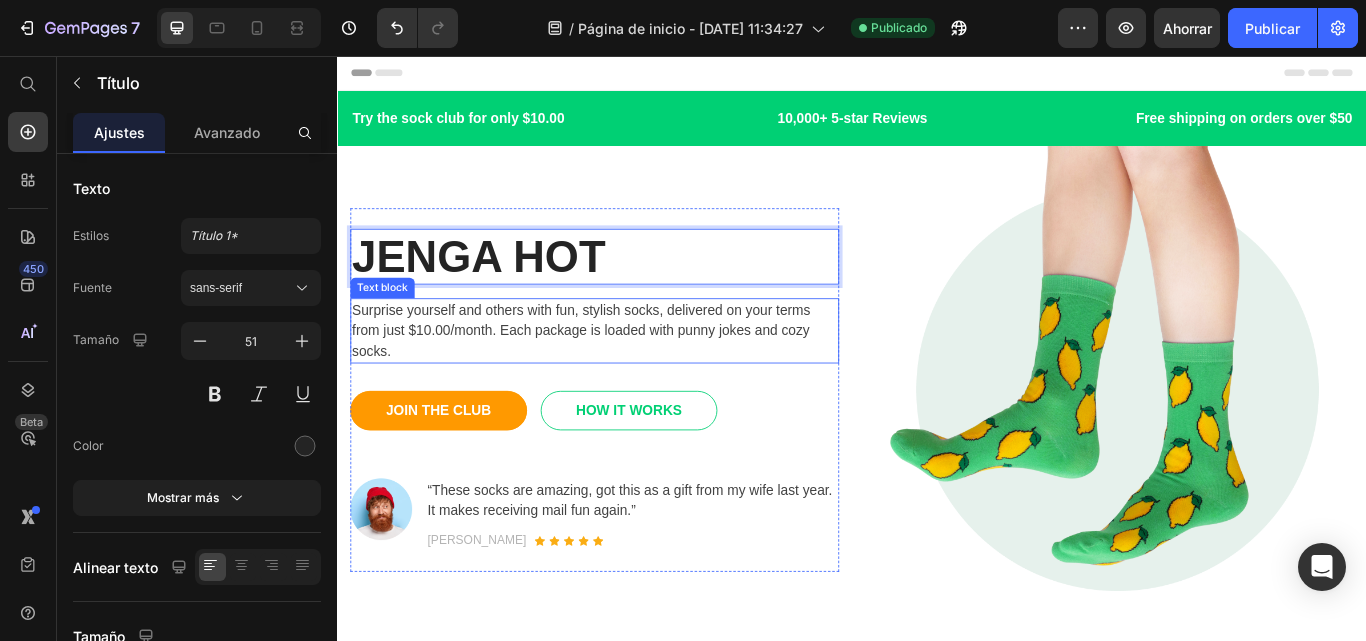 click on "Surprise yourself and others with fun, stylish socks, delivered on your terms from just $10.00/month. Each package is loaded with punny jokes and cozy socks." at bounding box center (637, 377) 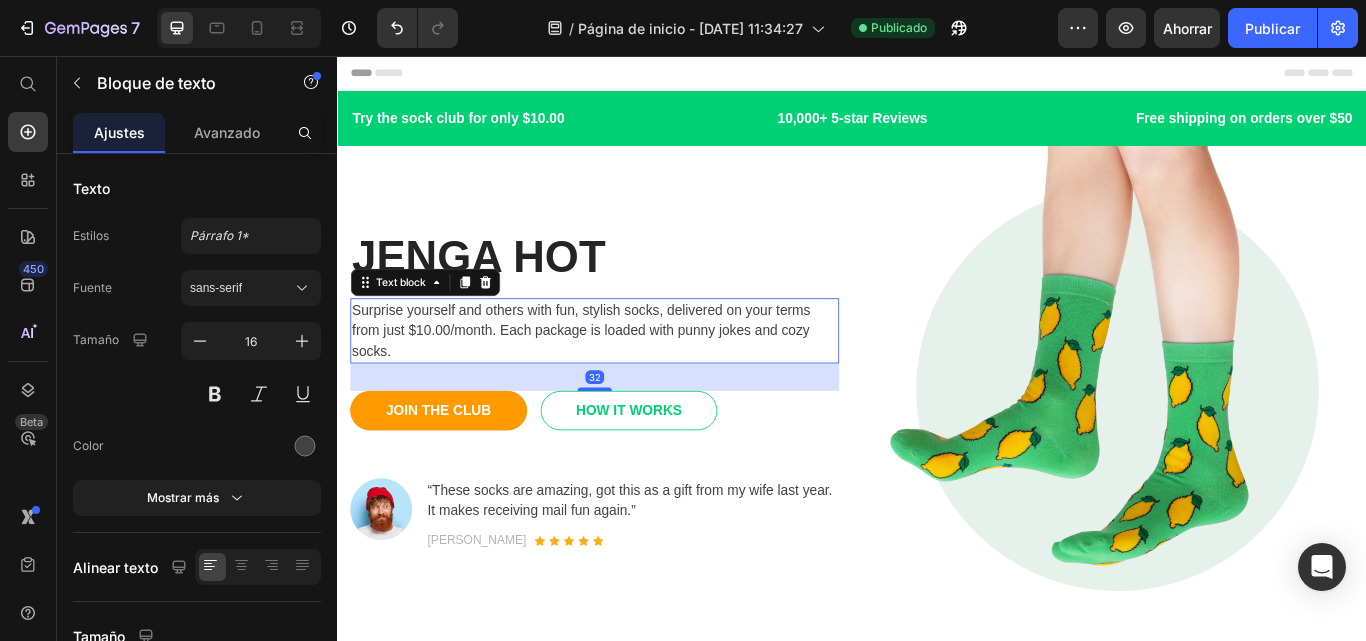 click on "Surprise yourself and others with fun, stylish socks, delivered on your terms from just $10.00/month. Each package is loaded with punny jokes and cozy socks." at bounding box center [637, 377] 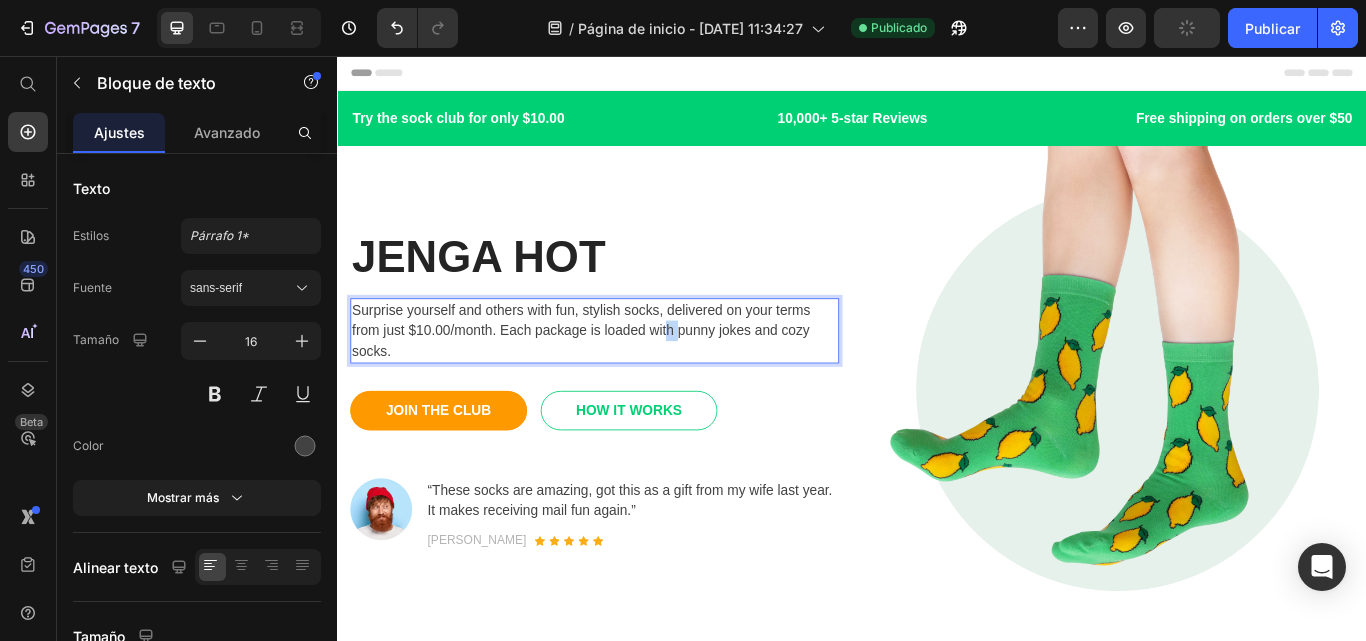 drag, startPoint x: 417, startPoint y: 390, endPoint x: 363, endPoint y: 351, distance: 66.61081 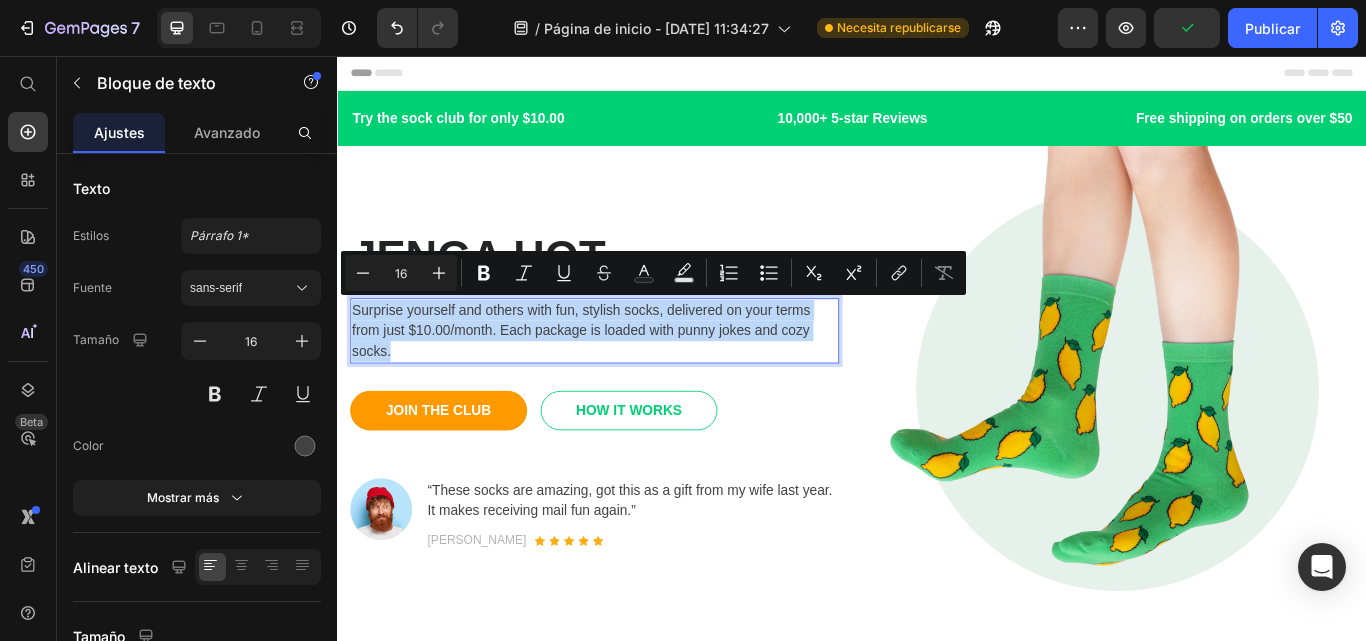 drag, startPoint x: 357, startPoint y: 348, endPoint x: 402, endPoint y: 394, distance: 64.3506 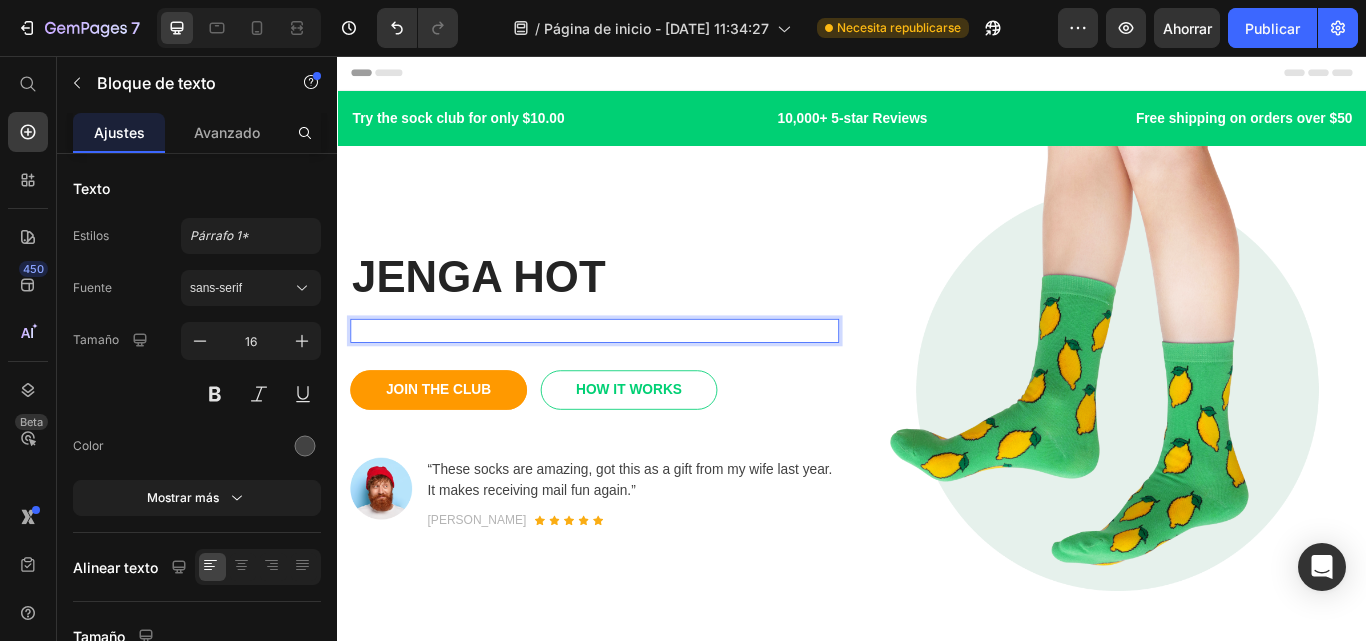 click at bounding box center (637, 377) 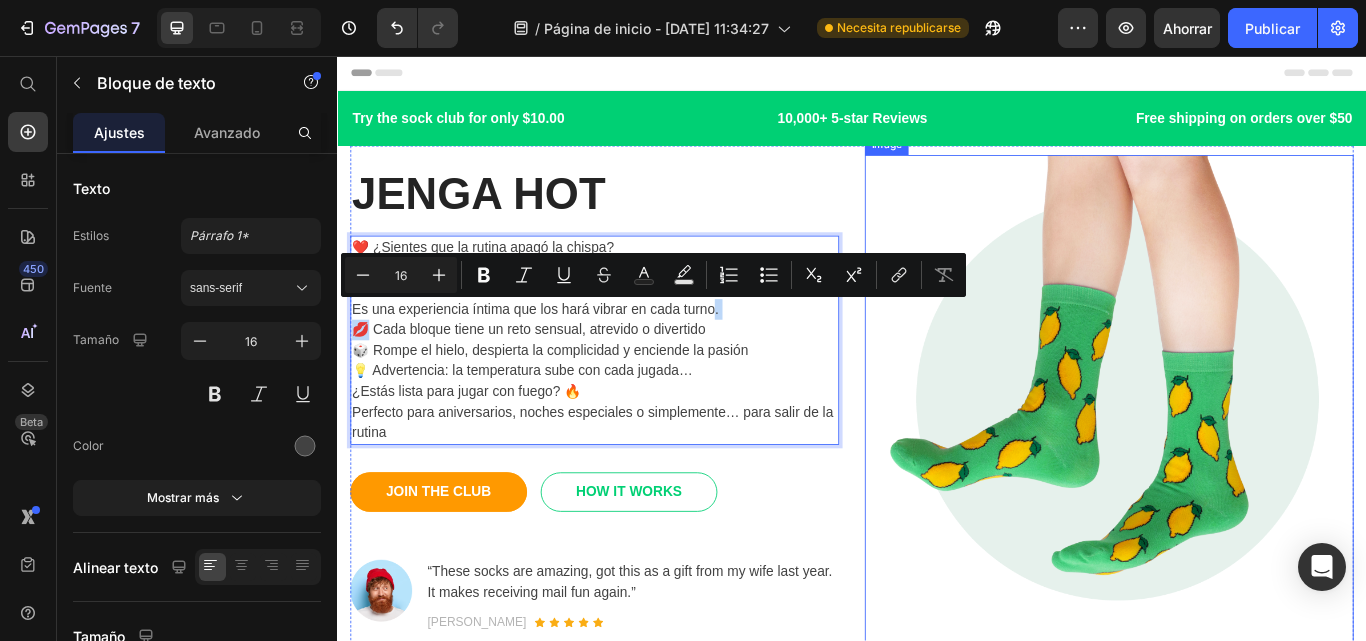 click at bounding box center (1237, 457) 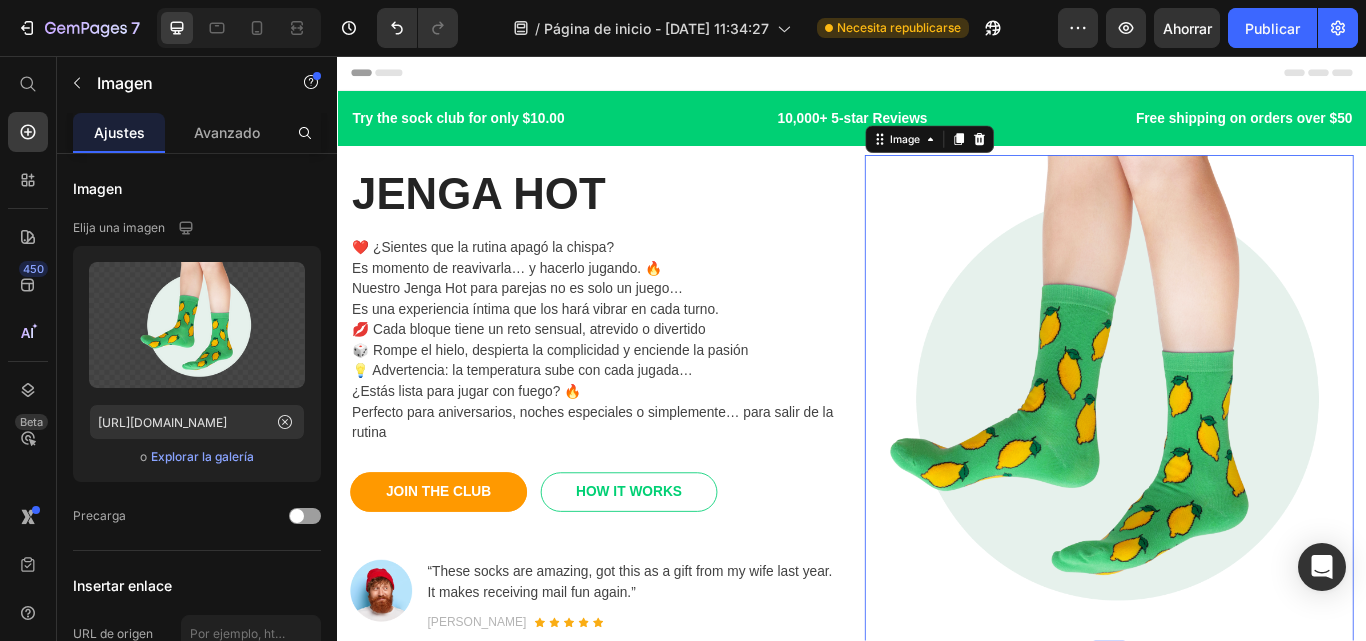 click at bounding box center [1237, 457] 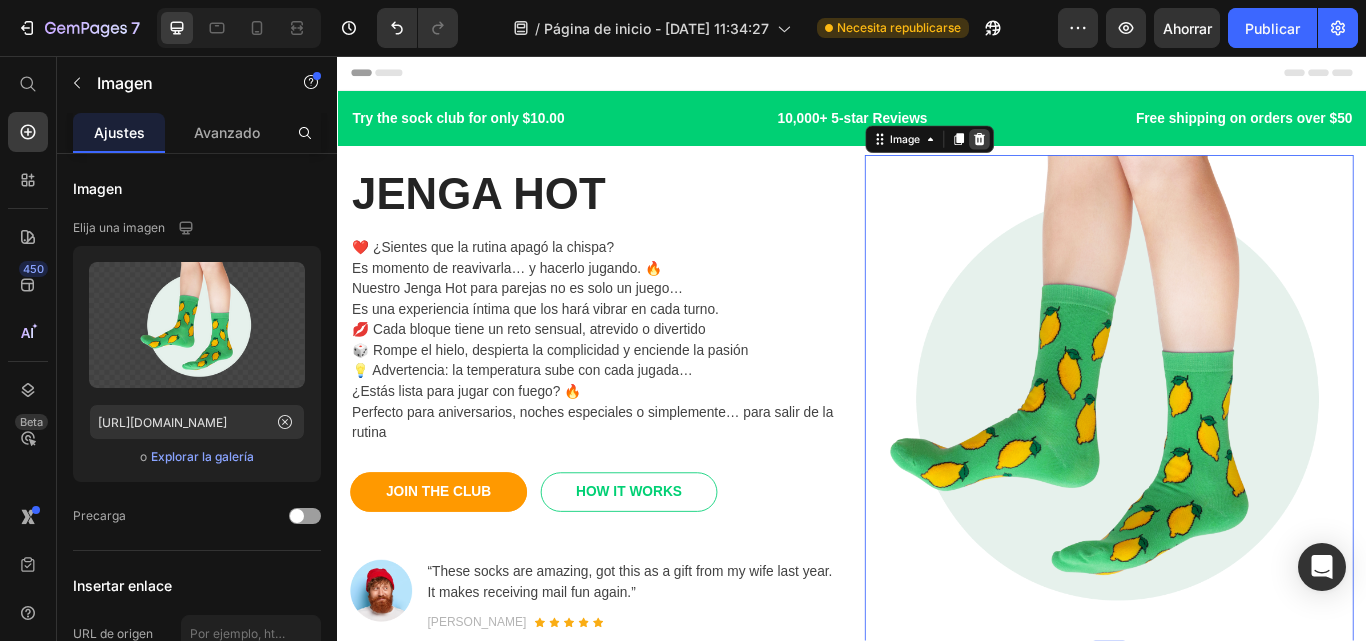click 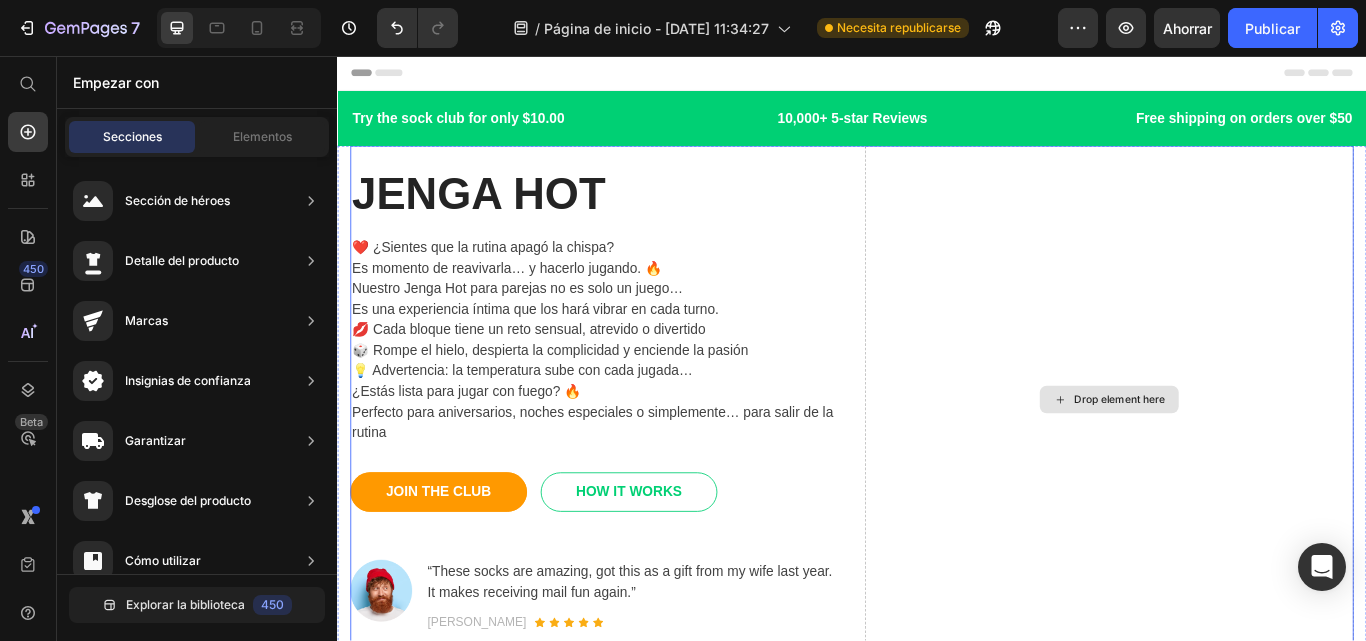 click on "Drop element here" at bounding box center (1237, 457) 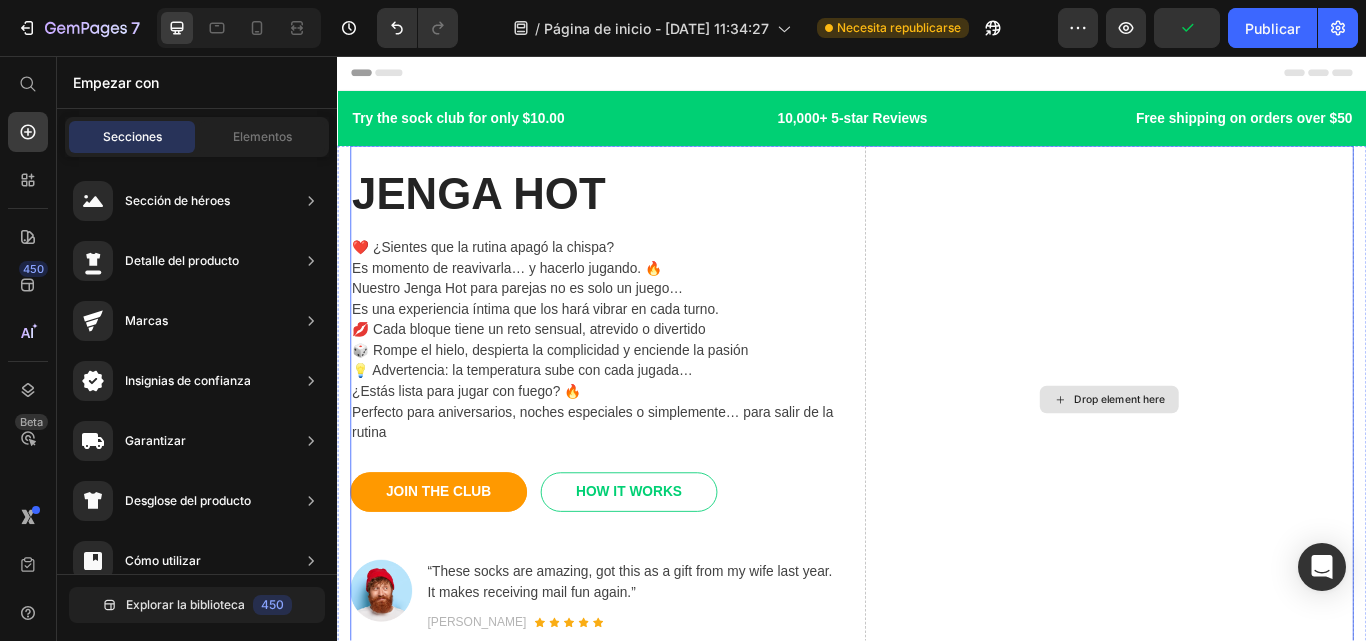 click 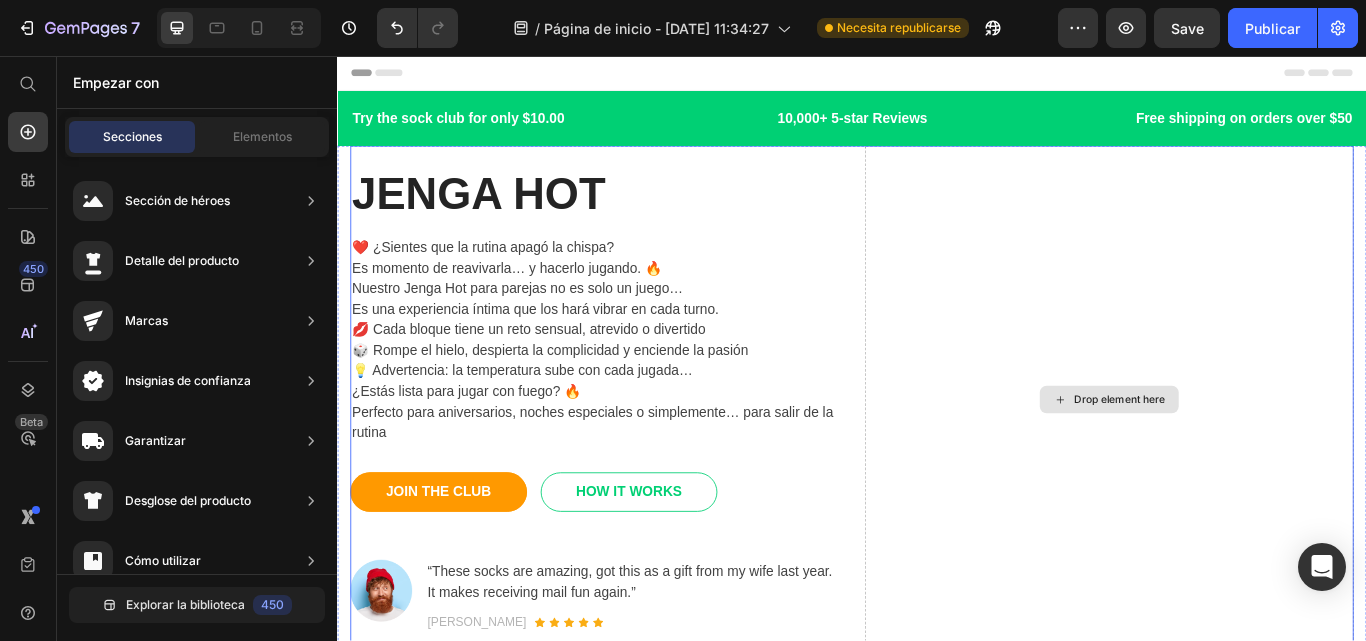 click 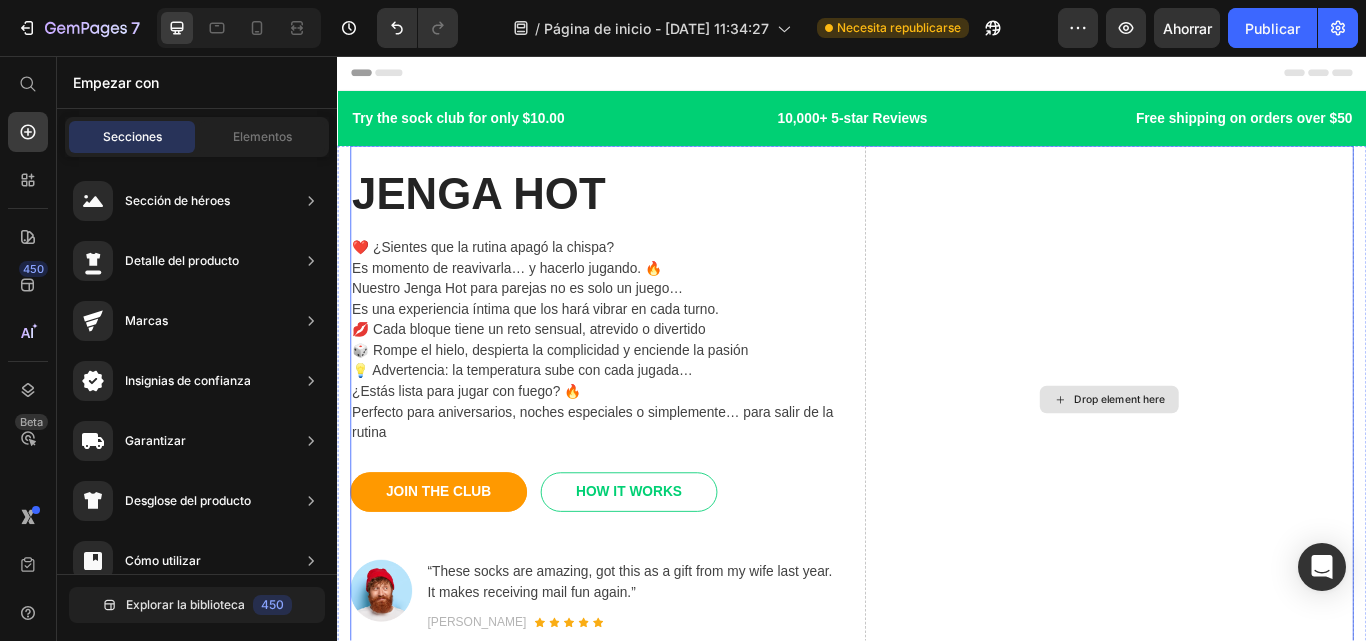 click 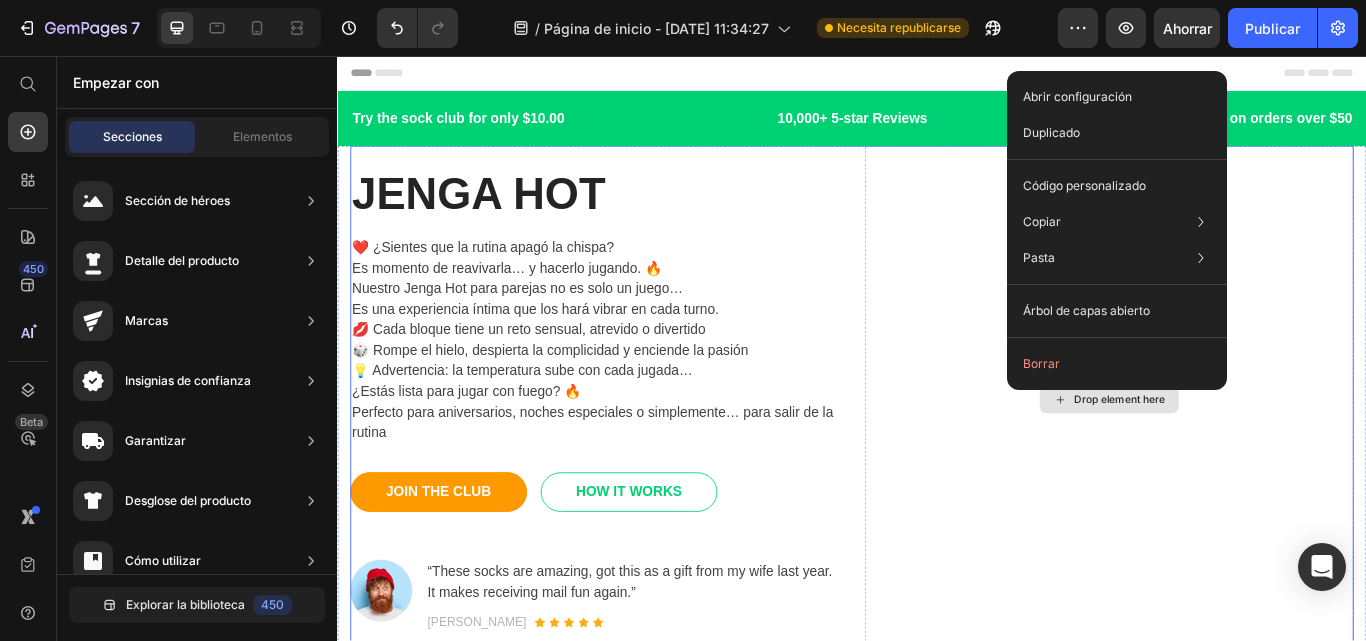 click on "Drop element here" at bounding box center [1237, 457] 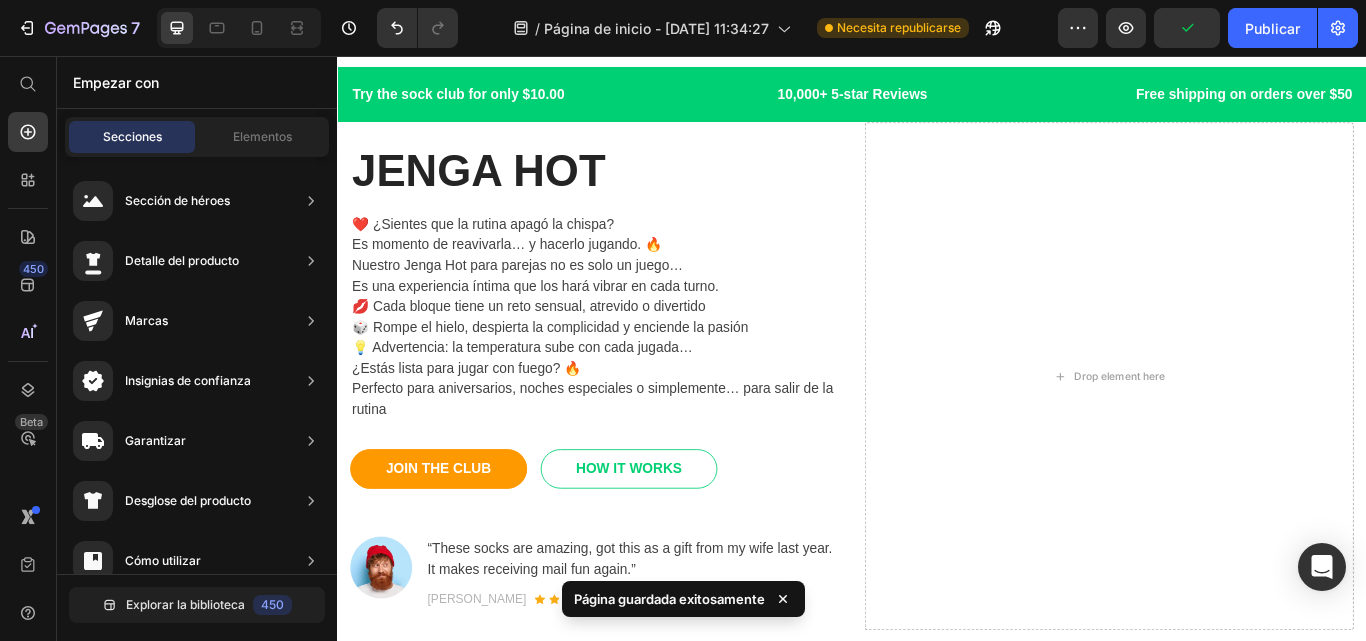 scroll, scrollTop: 0, scrollLeft: 0, axis: both 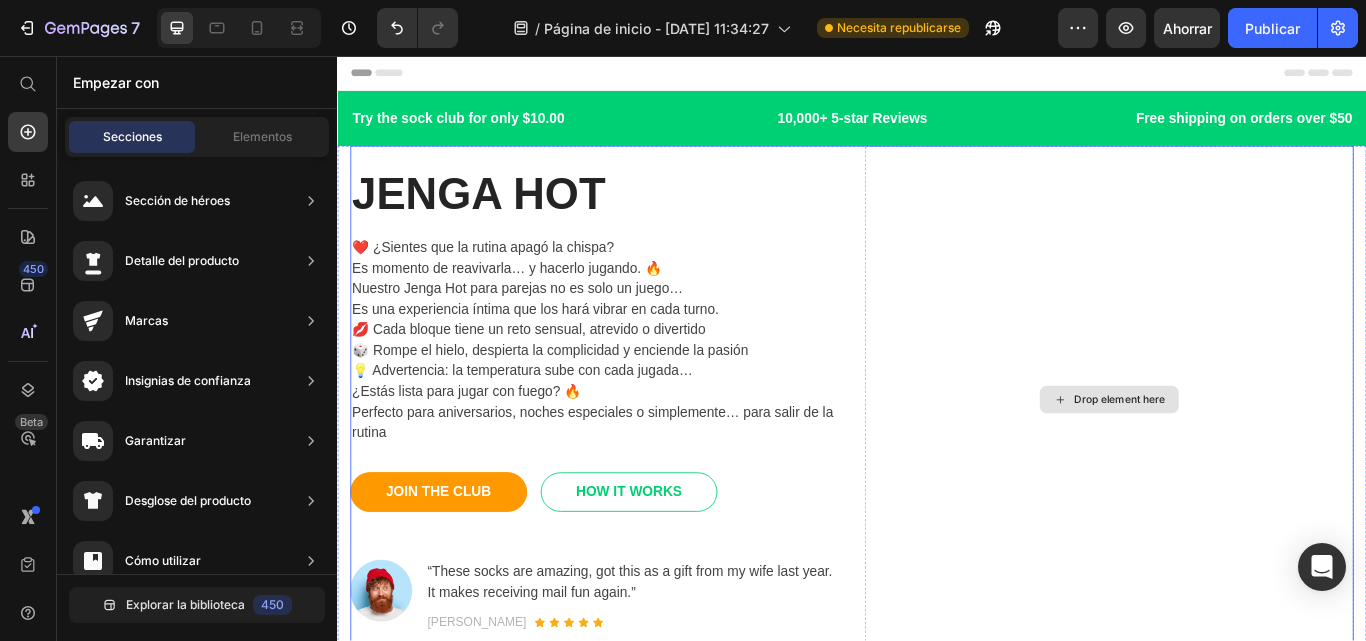 click 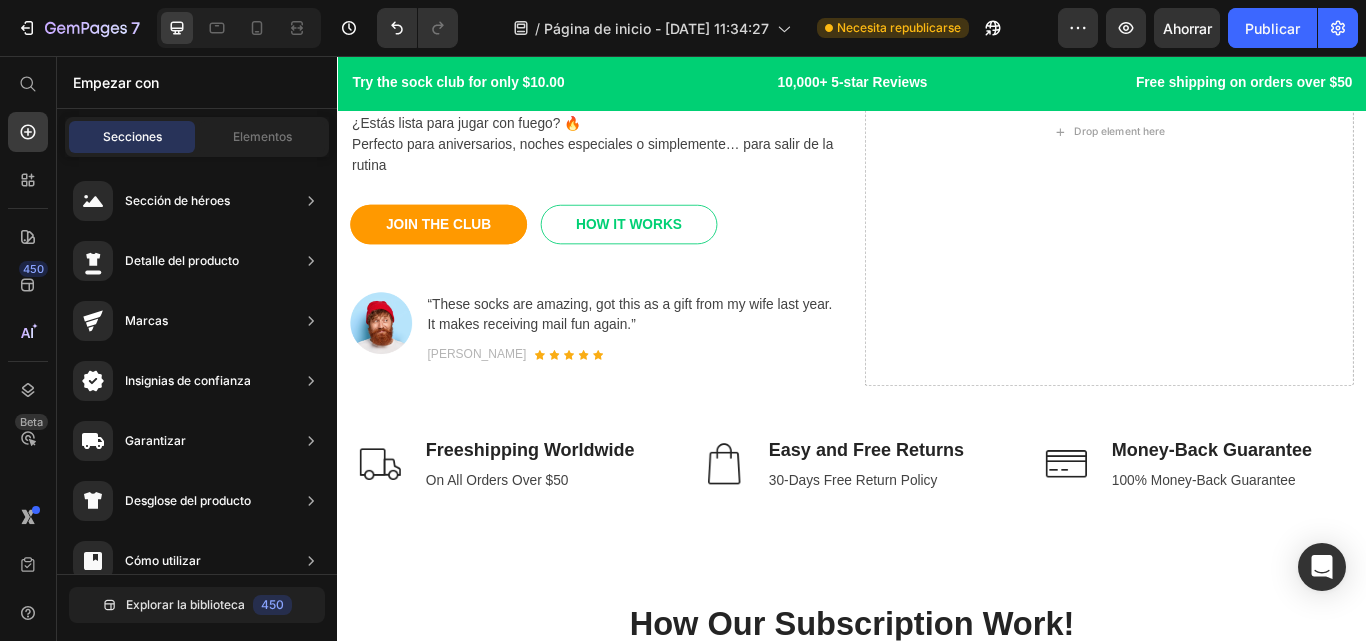 scroll, scrollTop: 334, scrollLeft: 0, axis: vertical 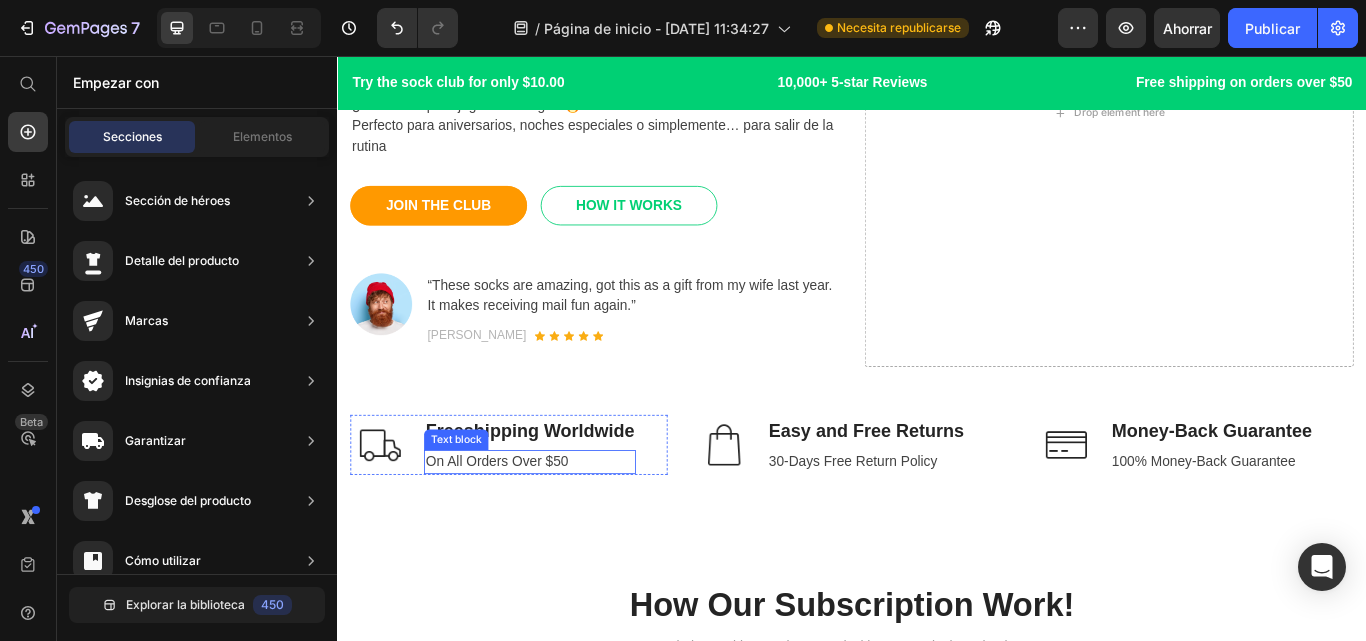 click on "On All Orders Over $50" at bounding box center [561, 530] 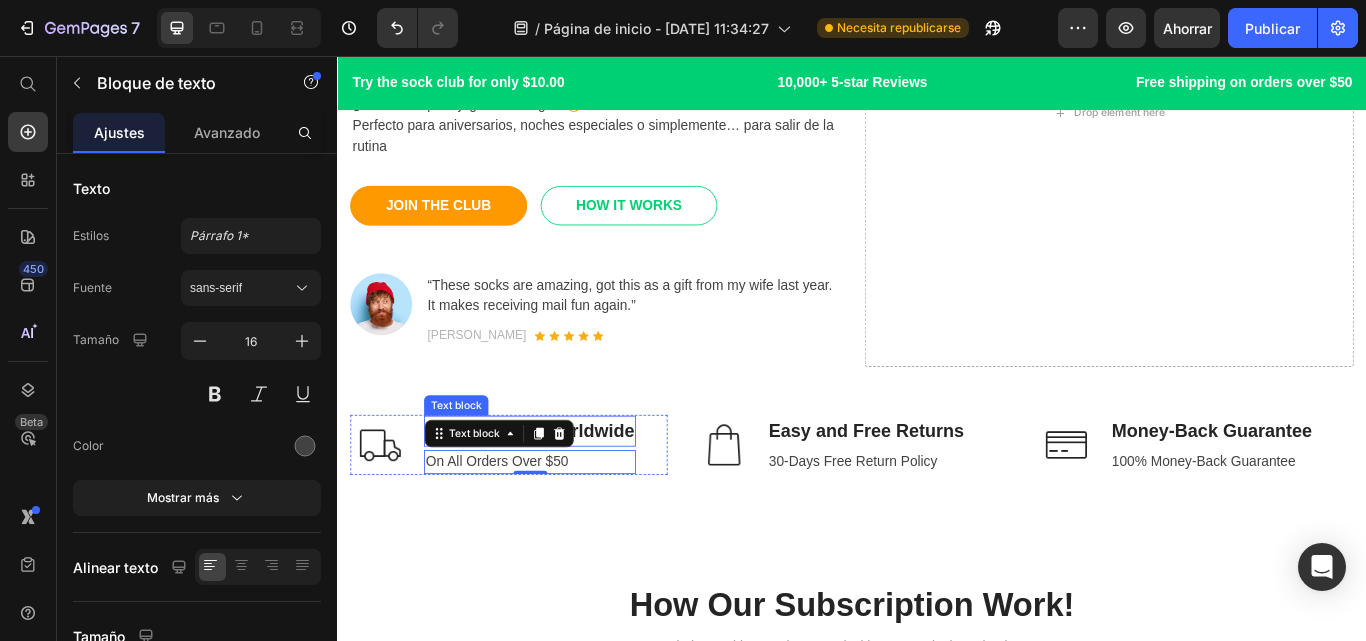 click on "Freeshipping Worldwide" at bounding box center [561, 494] 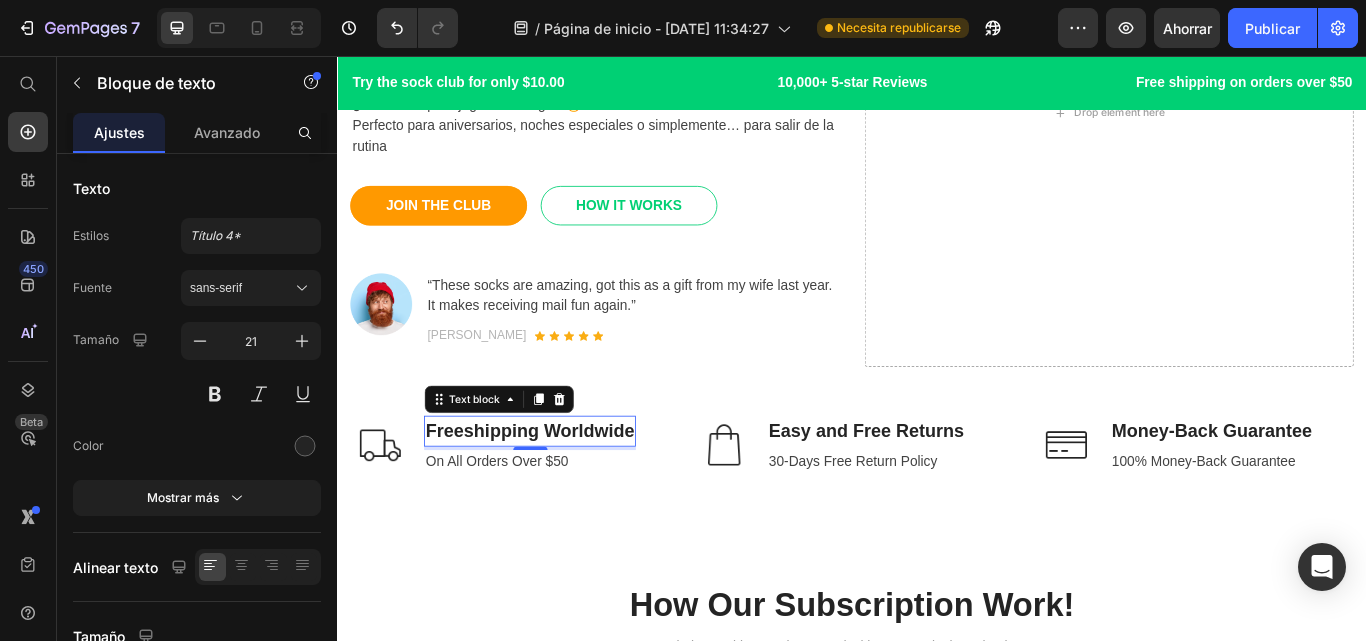 click on "Freeshipping Worldwide" at bounding box center (561, 494) 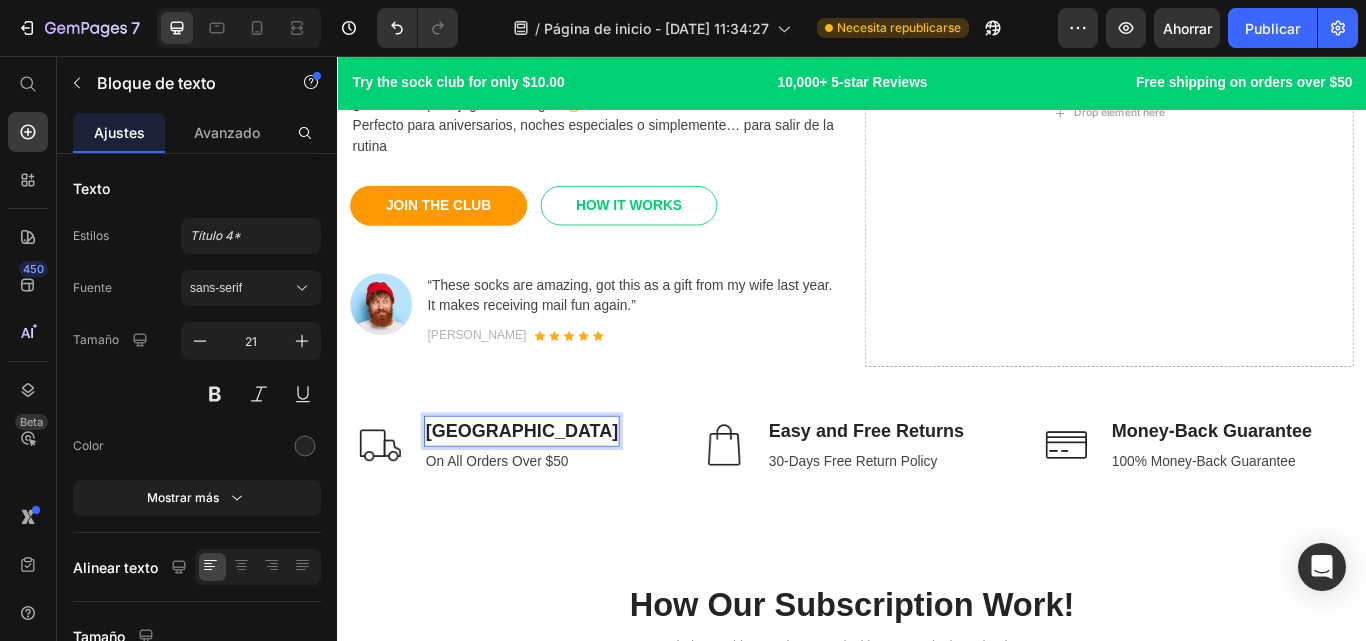 click on "[GEOGRAPHIC_DATA]" at bounding box center [552, 494] 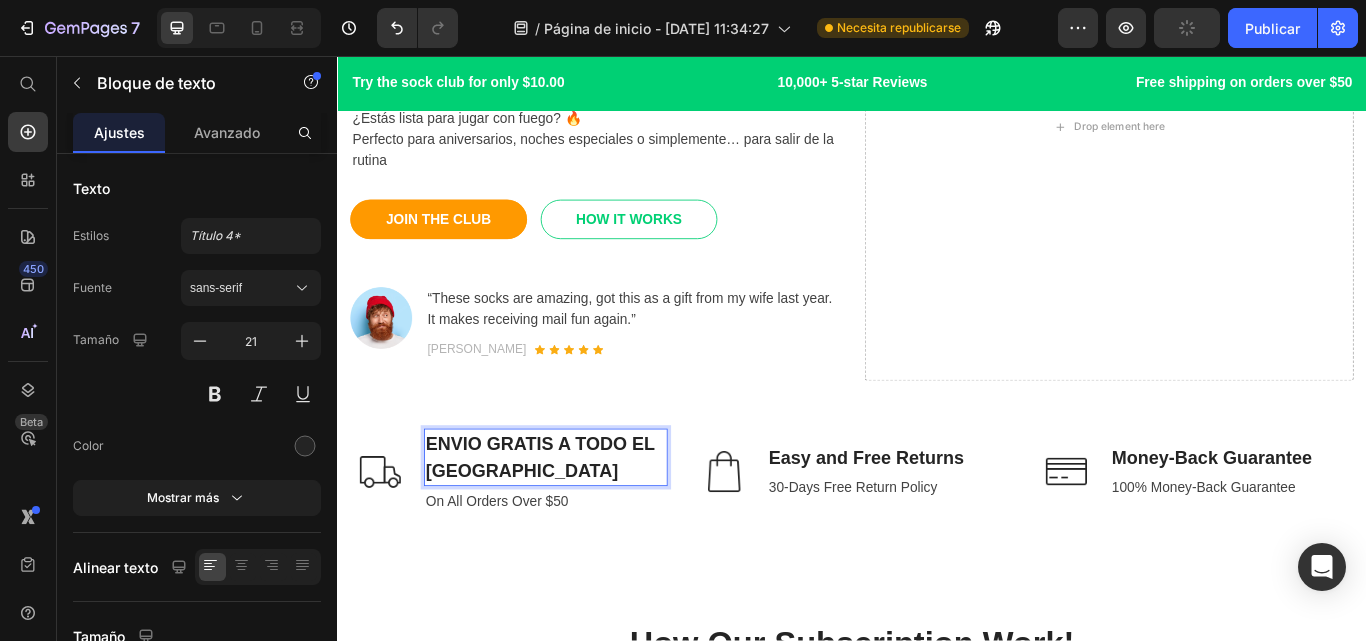 scroll, scrollTop: 317, scrollLeft: 0, axis: vertical 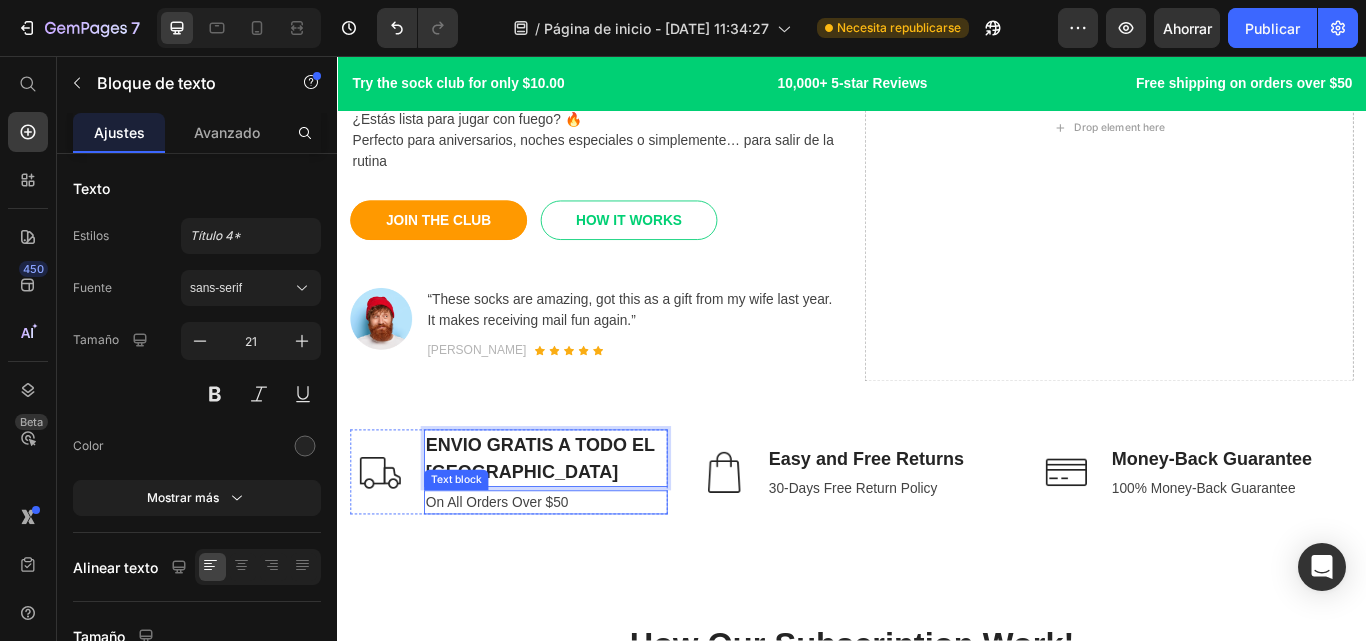 click on "On All Orders Over $50" at bounding box center [580, 577] 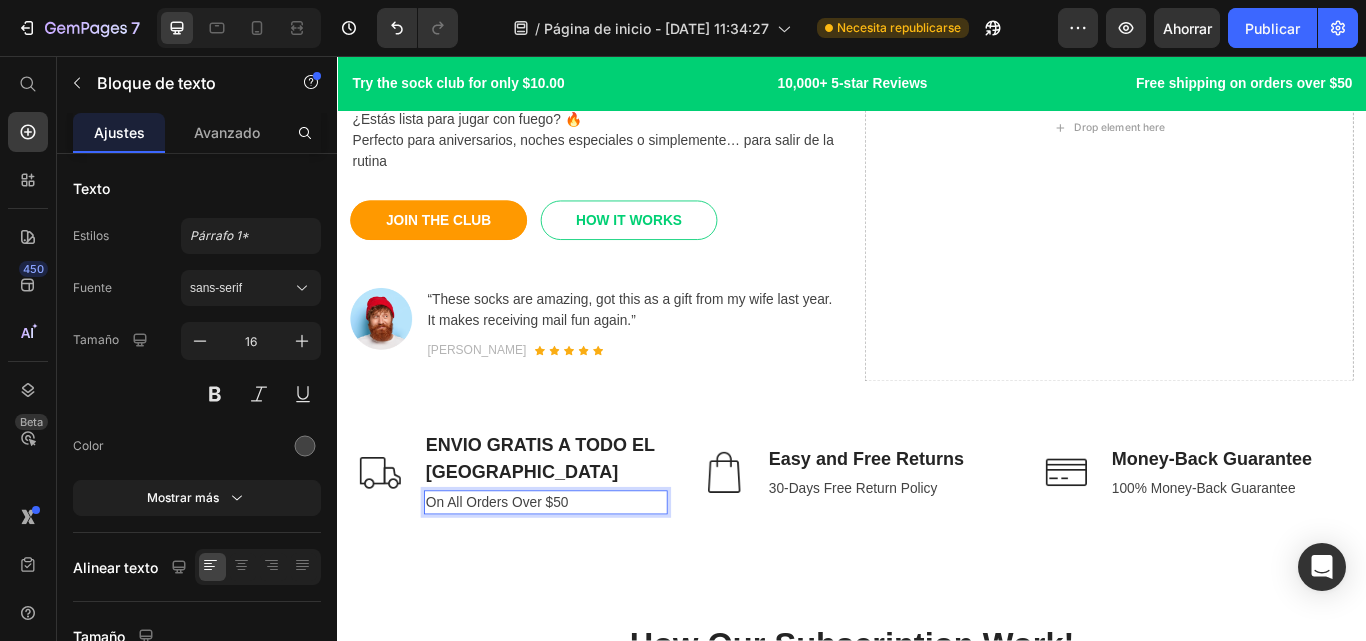 click on "On All Orders Over $50" at bounding box center (580, 577) 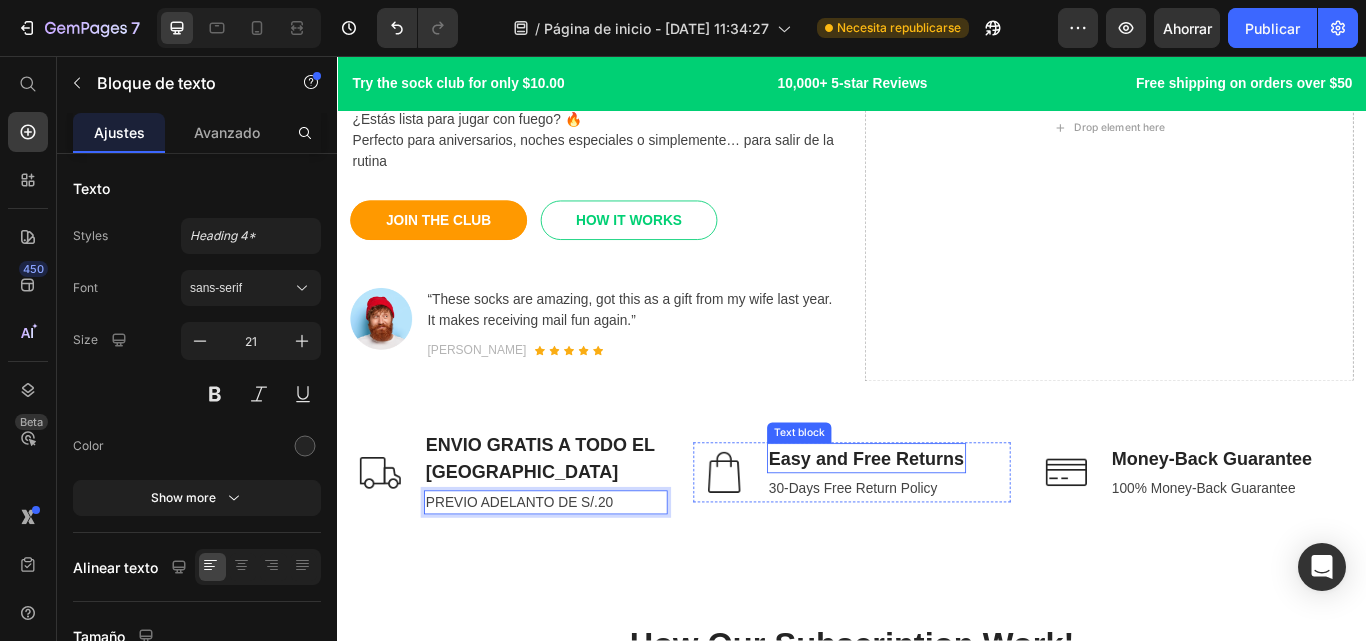 click on "Easy and Free Returns" at bounding box center [954, 526] 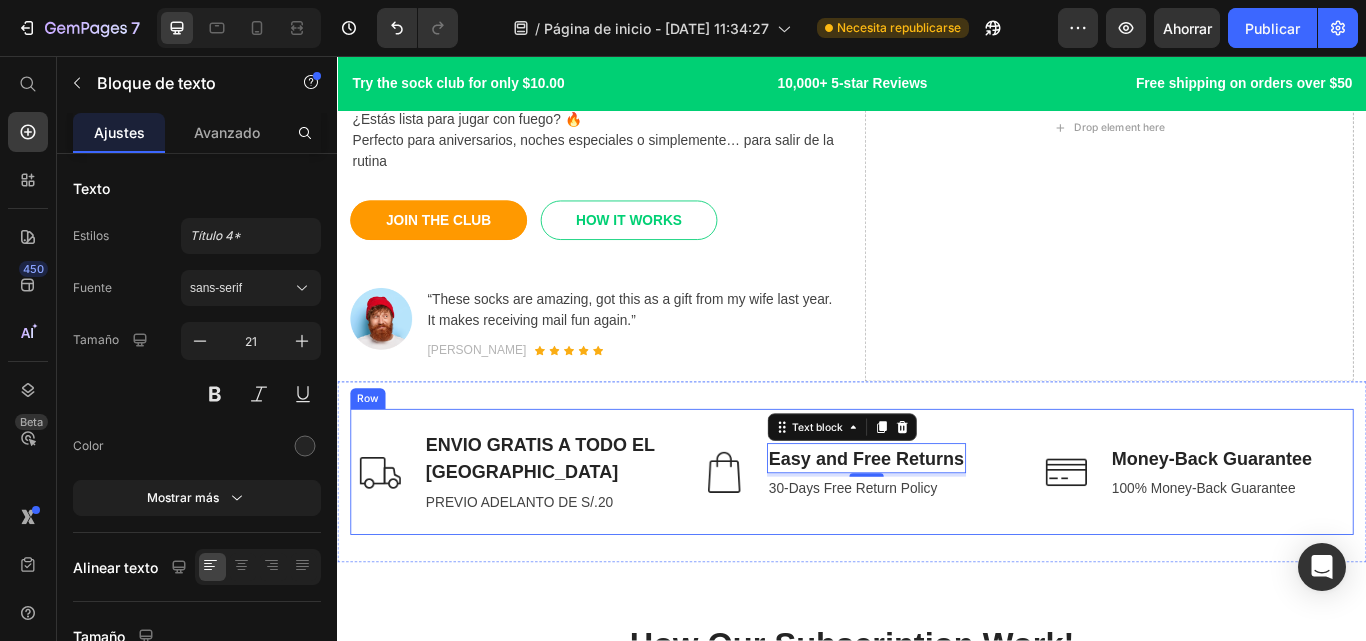 click on "Image ENVIO GRATIS A TODO EL PERU Text block PREVIO ADELANTO DE S/.20 Text block Row Image Easy and Free Returns Text block   4 30-Days Free Return Policy Text block Row Image Money-Back Guarantee Text block 100% Money-Back Guarantee Text block Row Row" at bounding box center [937, 541] 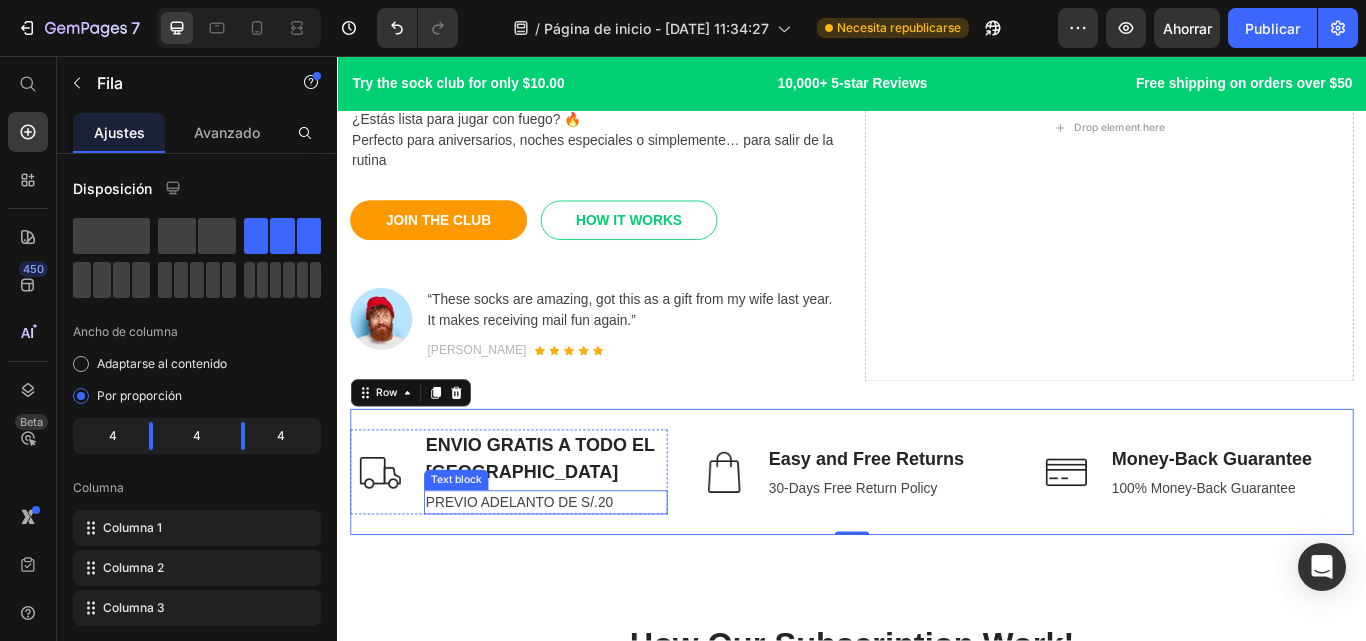click on "PREVIO ADELANTO DE S/.20" at bounding box center [580, 577] 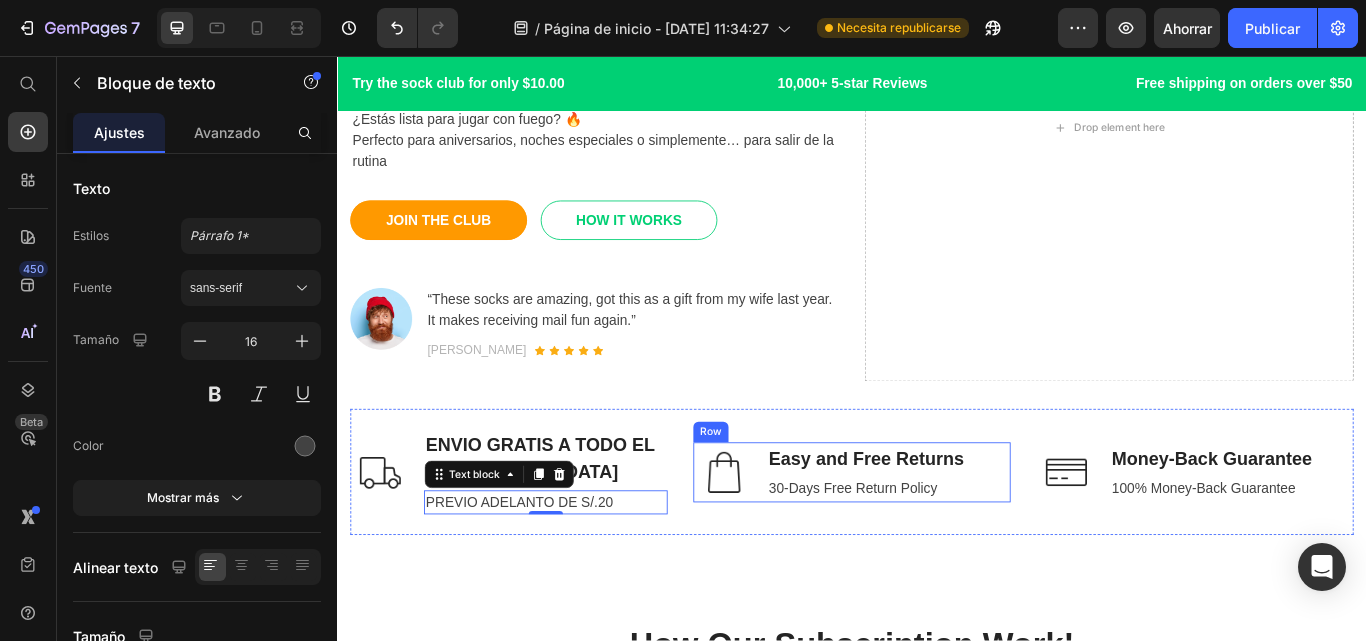 click on "Easy and Free Returns Text block 30-Days Free Return Policy Text block" at bounding box center [954, 542] 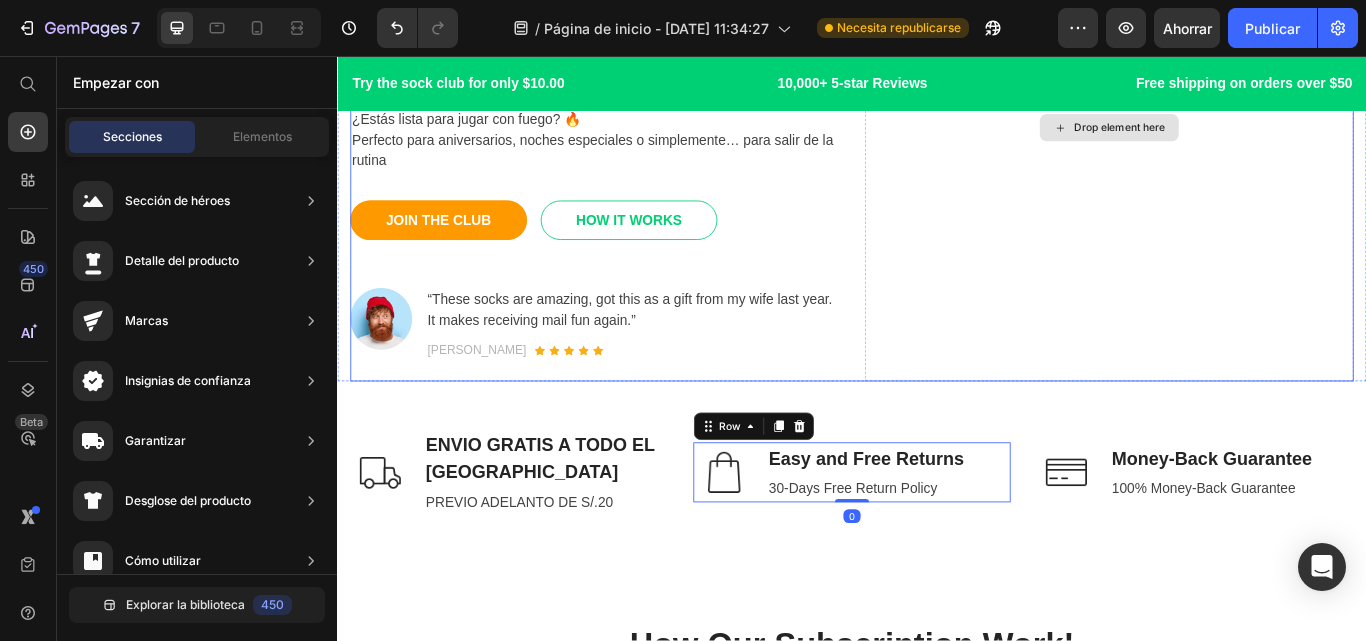 click on "Drop element here" at bounding box center [1249, 140] 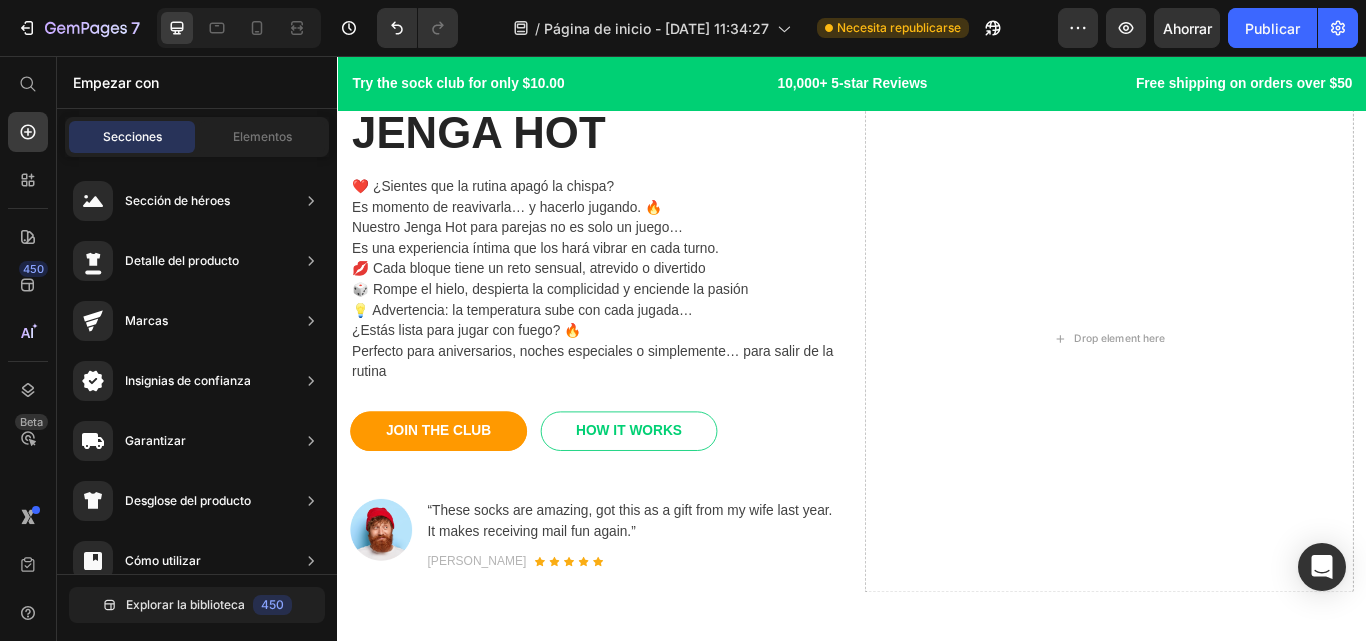 scroll, scrollTop: 60, scrollLeft: 0, axis: vertical 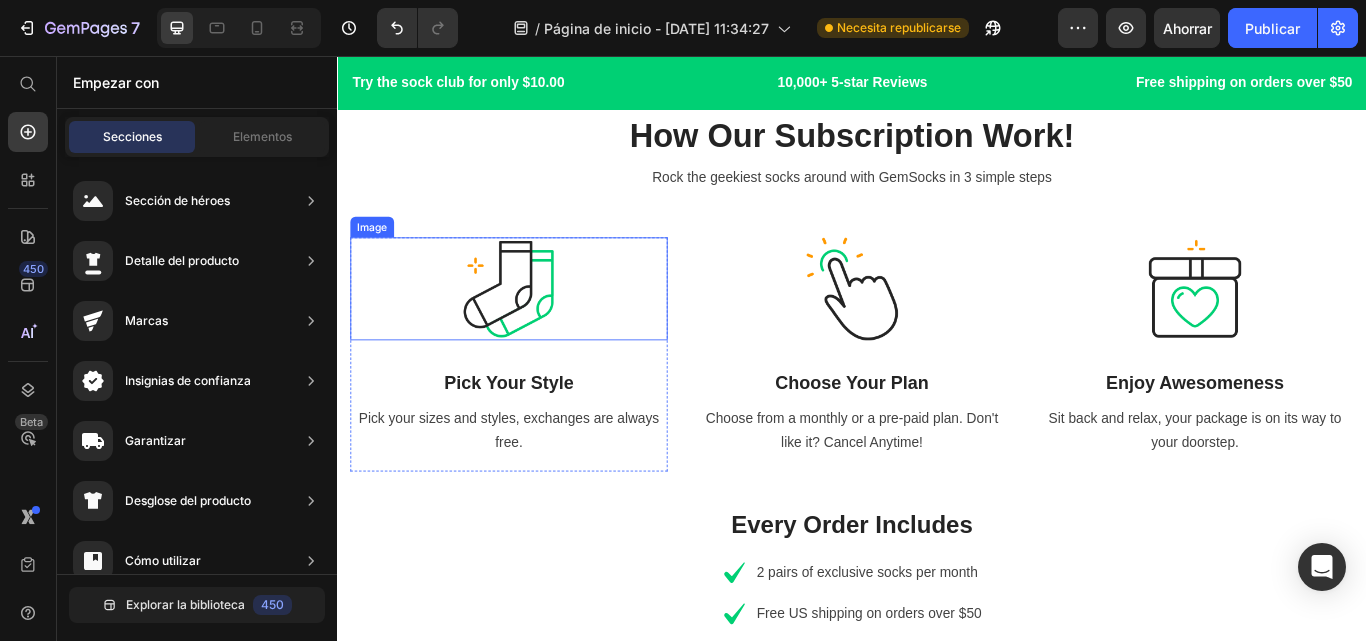 click at bounding box center (537, 328) 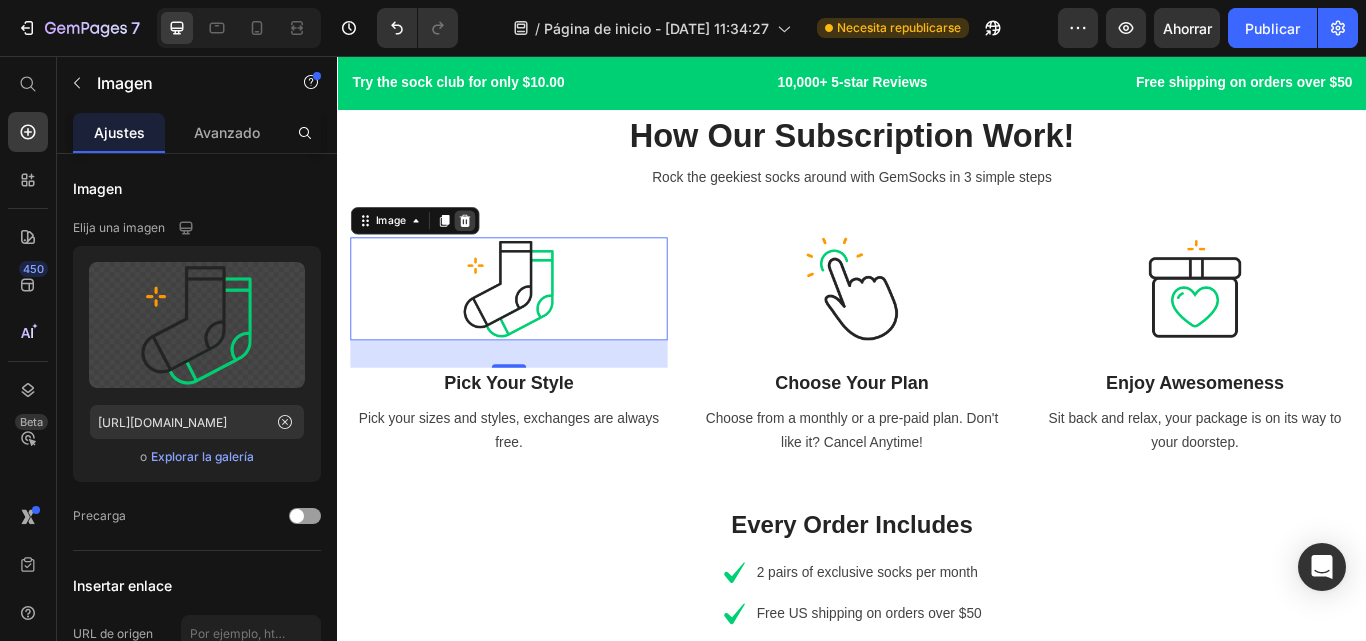 click 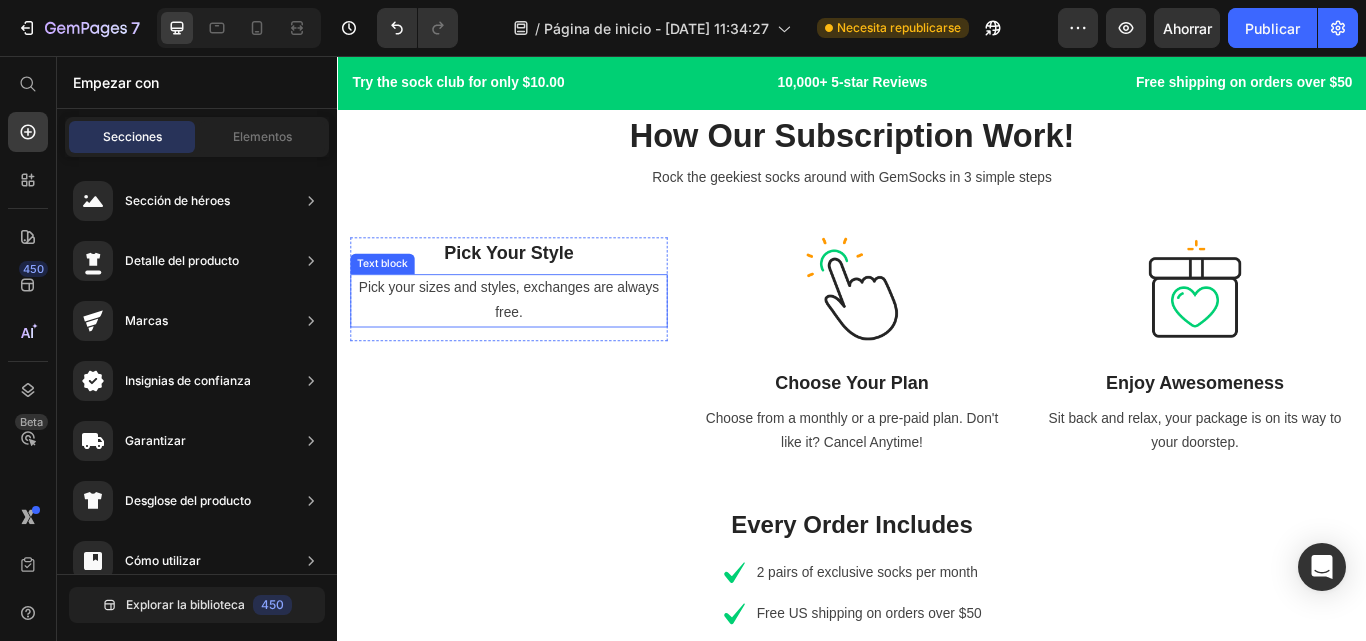 click on "Pick your sizes and styles, exchanges are always free." at bounding box center [537, 342] 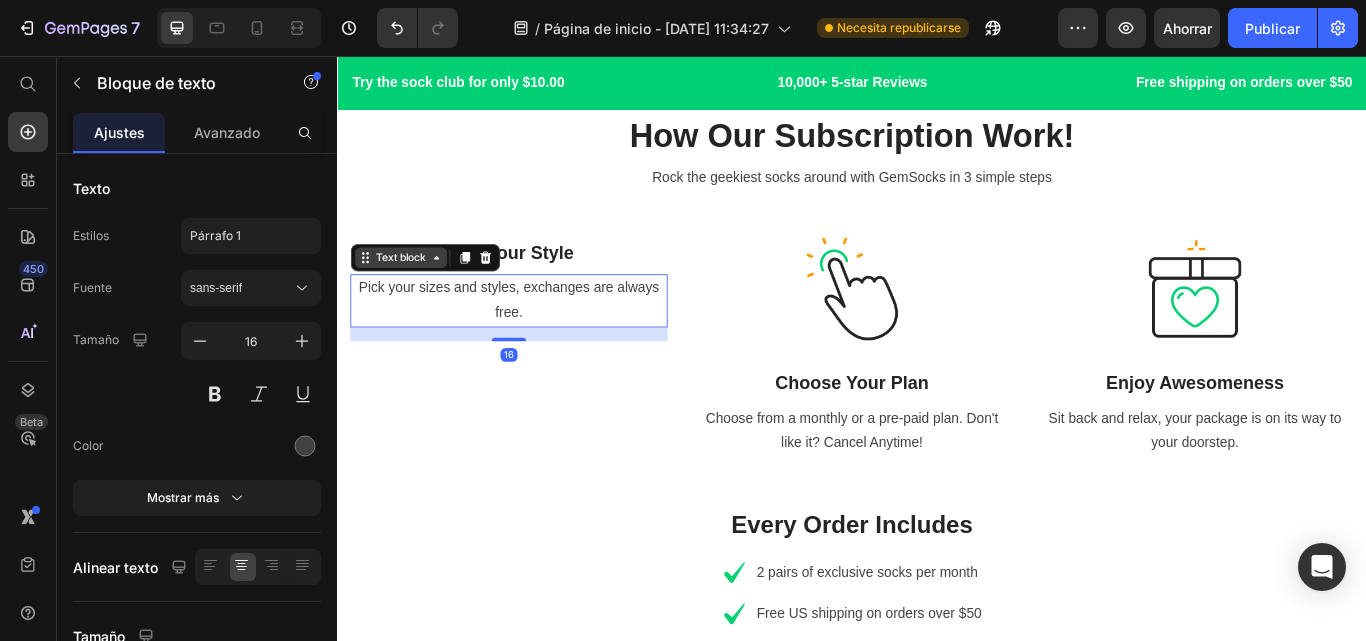 click 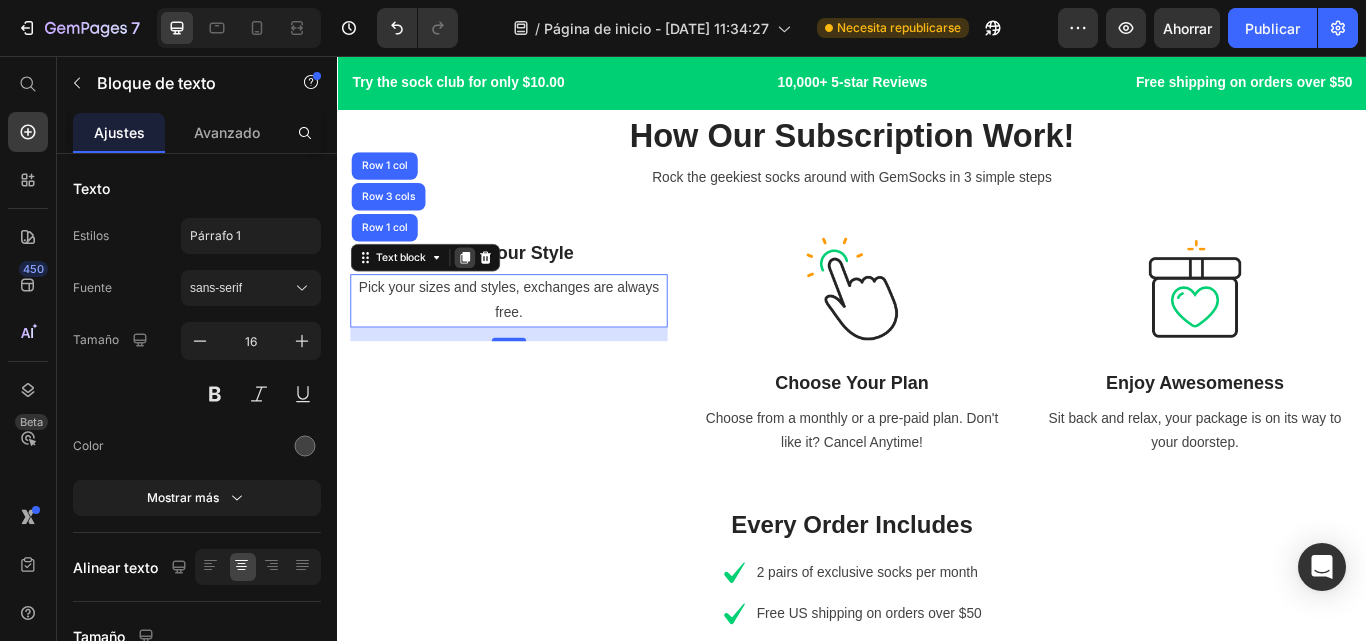 click 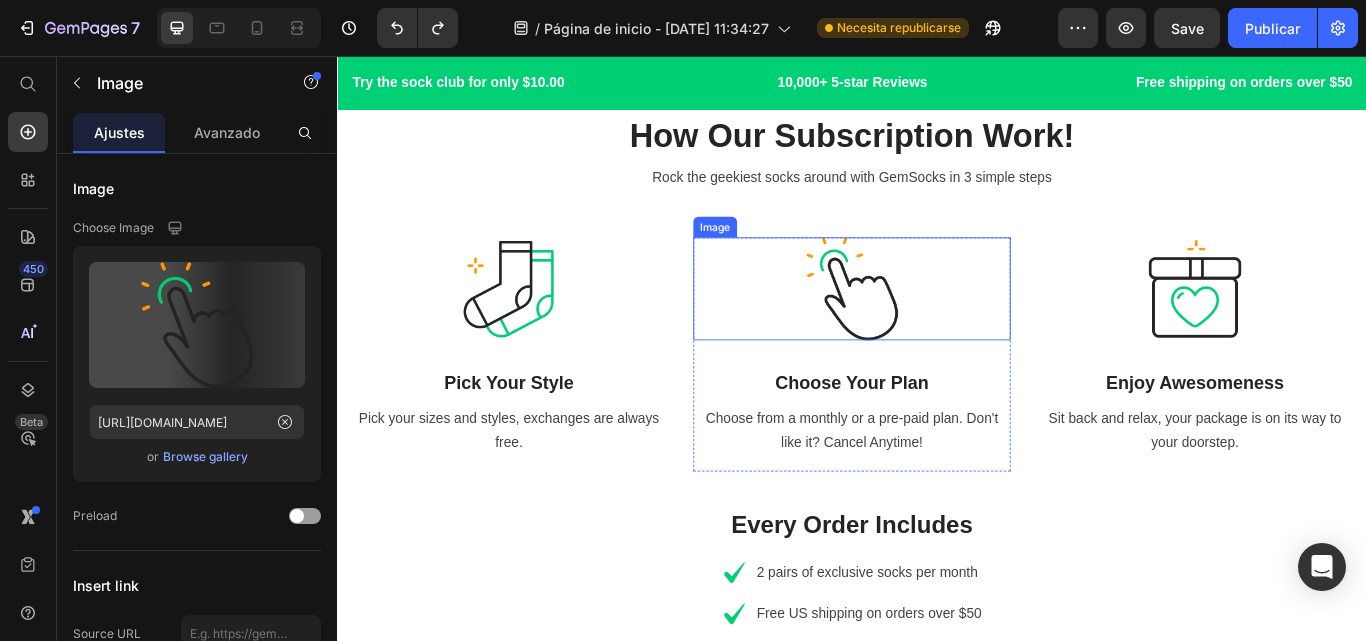click at bounding box center [937, 328] 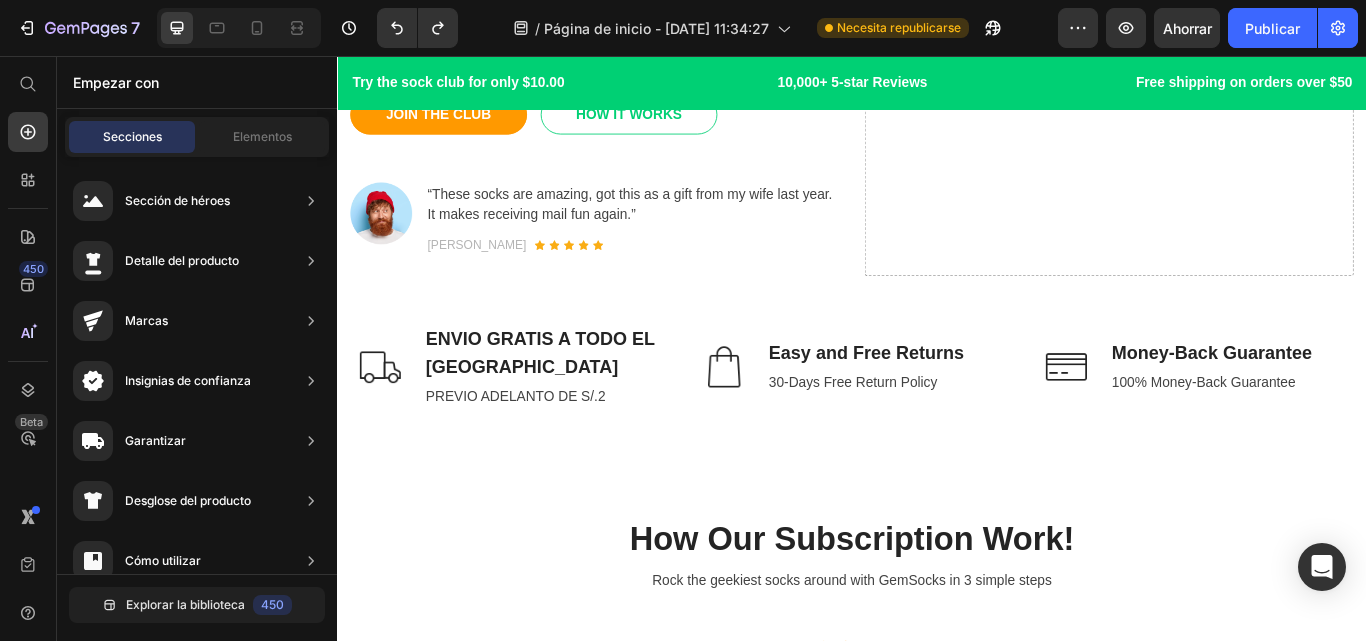 scroll, scrollTop: 350, scrollLeft: 0, axis: vertical 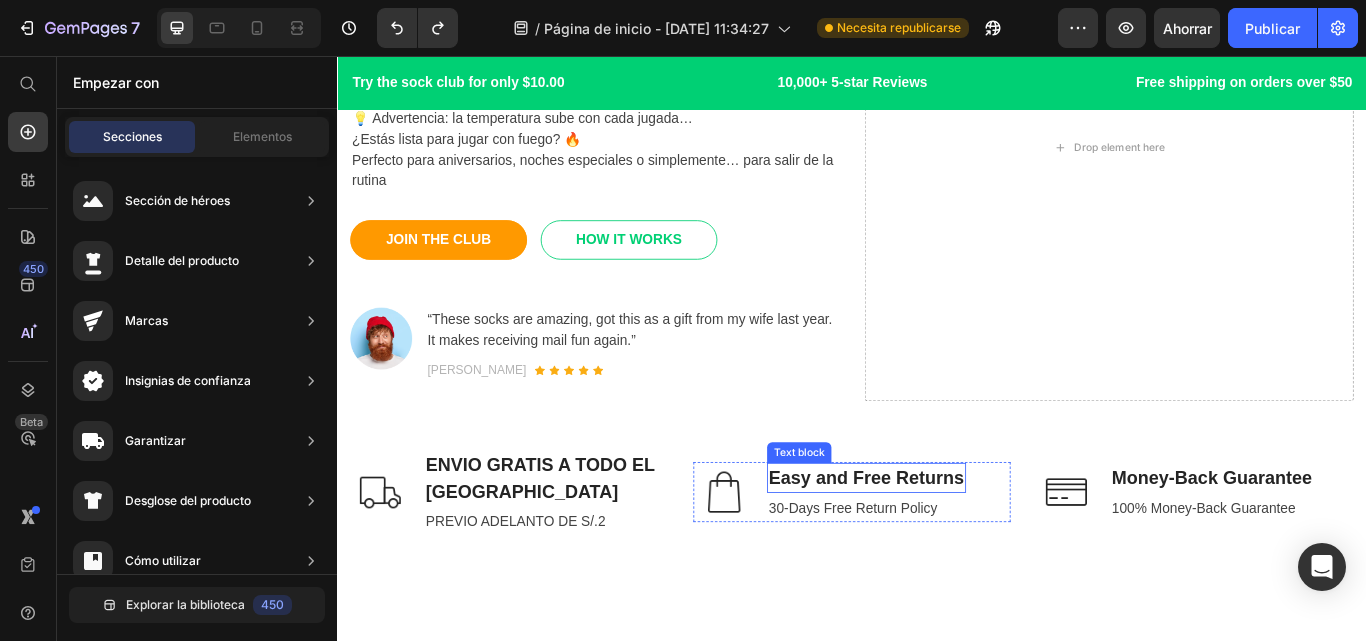 click on "Easy and Free Returns" at bounding box center (954, 549) 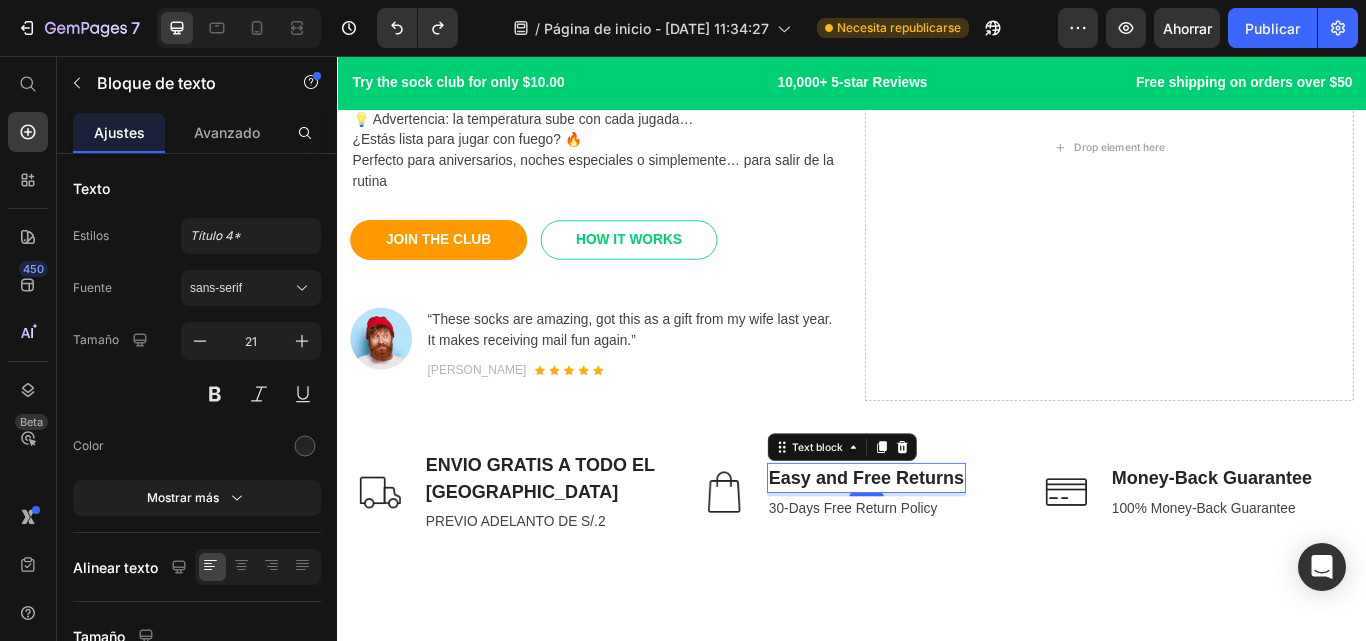 click on "Easy and Free Returns" at bounding box center (954, 549) 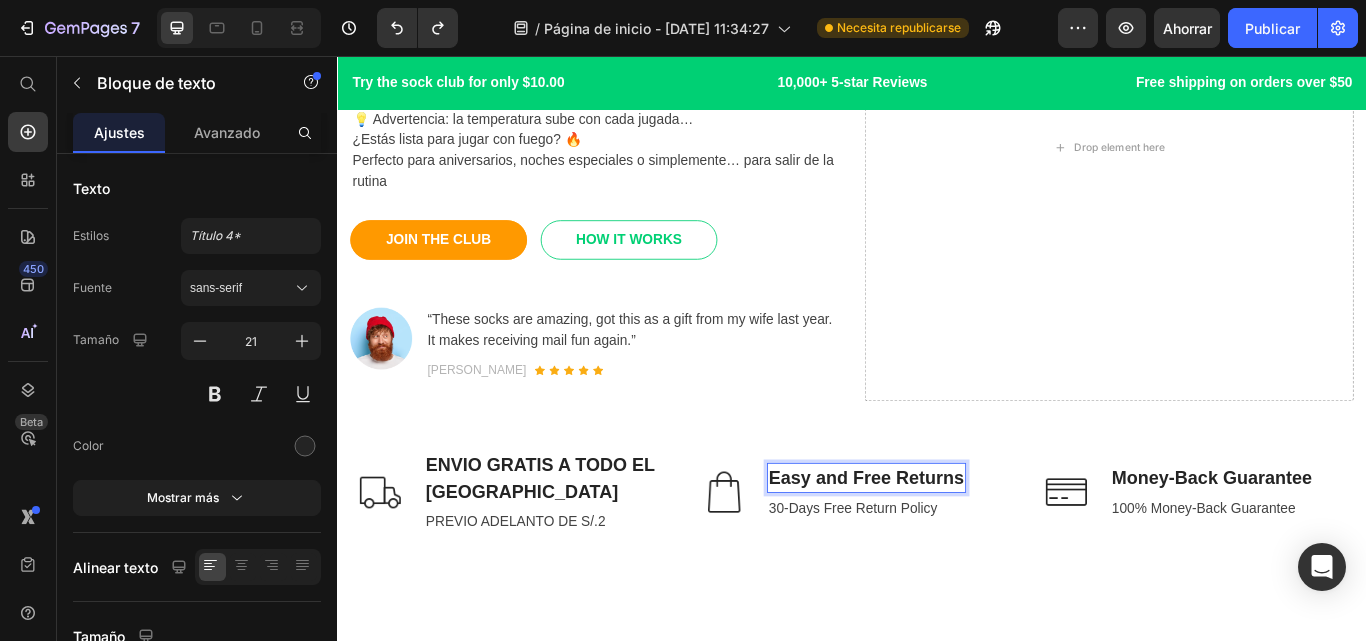 click on "Easy and Free Returns" at bounding box center (954, 549) 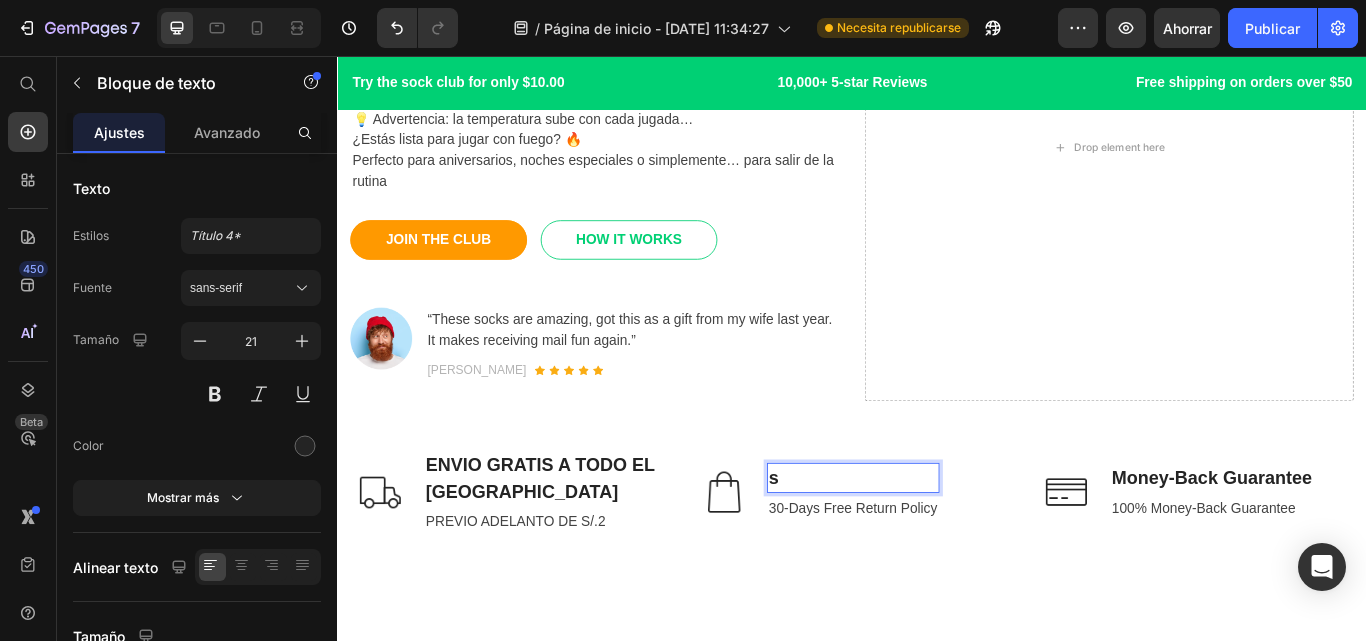 click on "s" at bounding box center (938, 549) 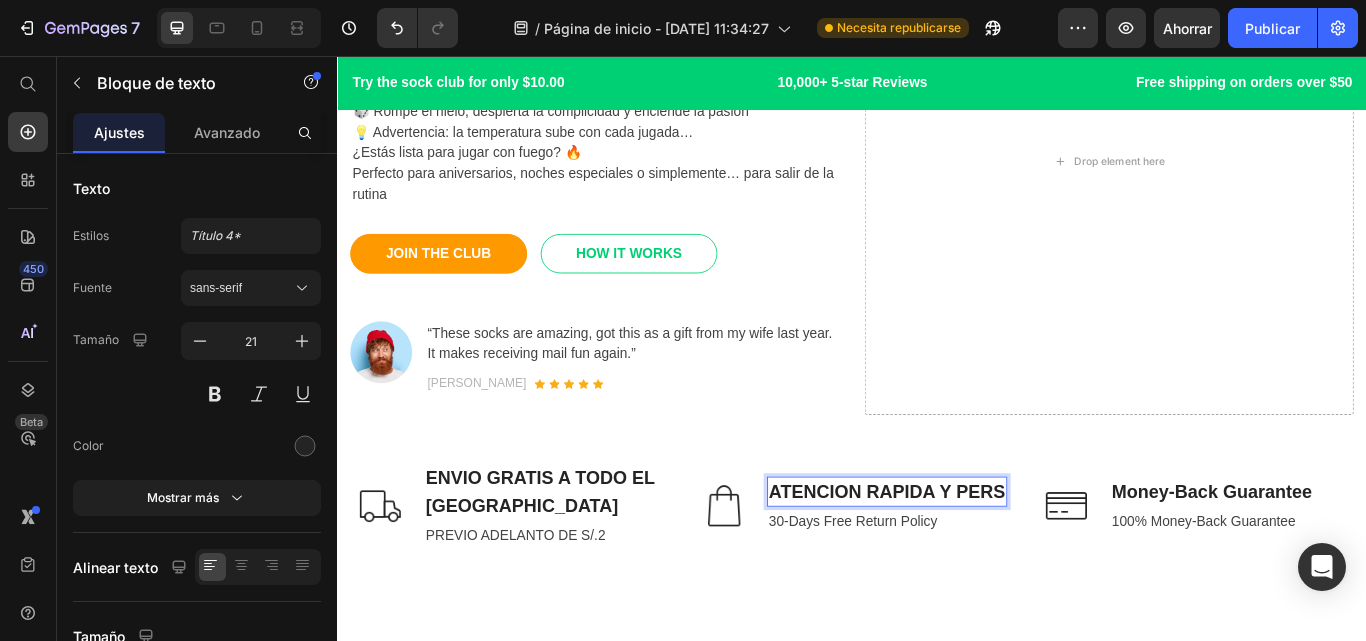 scroll, scrollTop: 262, scrollLeft: 0, axis: vertical 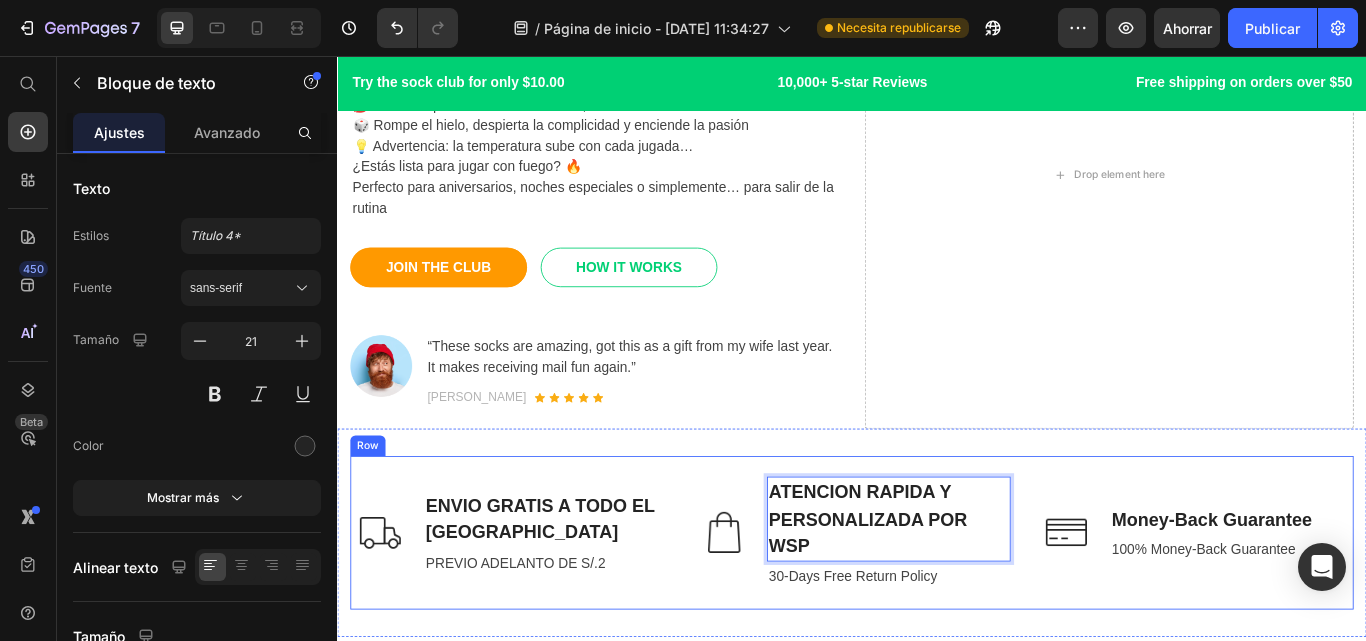 click on "Image ENVIO GRATIS A TODO EL PERU Text block PREVIO ADELANTO DE S/.2 Text block Row Image ATENCION RAPIDA Y PERSONALIZADA POR WSP Text block   4 30-Days Free Return Policy Text block Row Image Money-Back Guarantee Text block 100% Money-Back Guarantee Text block Row Row" at bounding box center [937, 612] 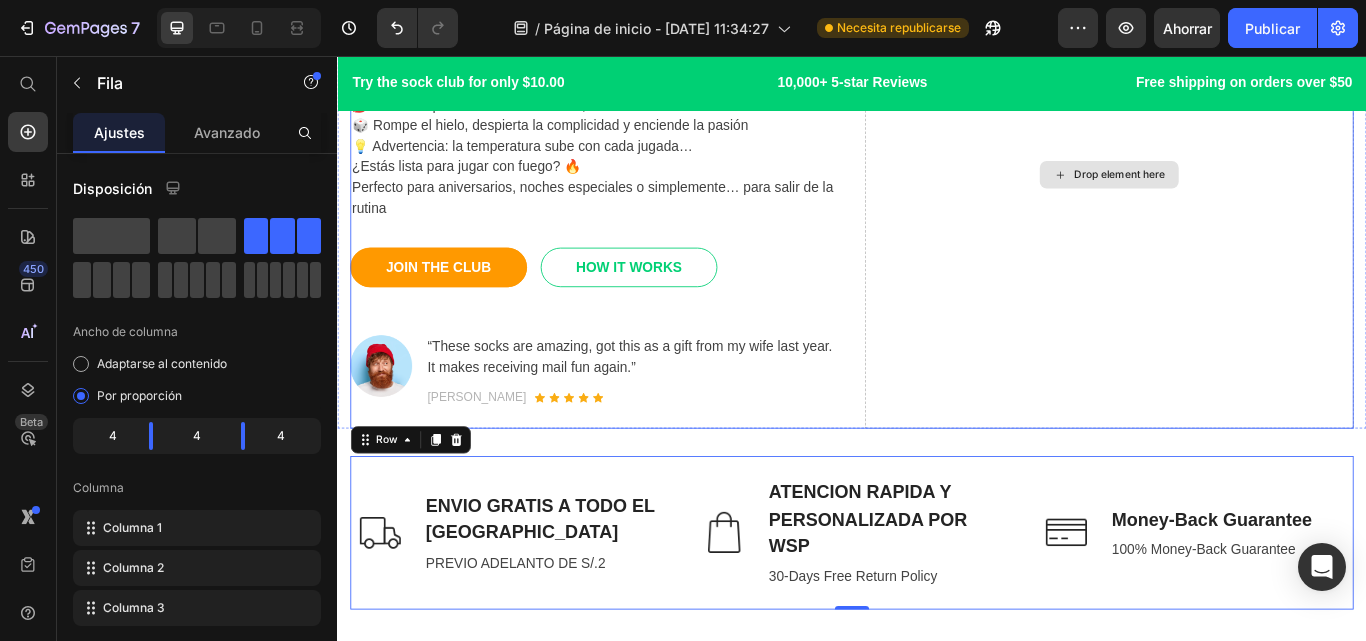 click 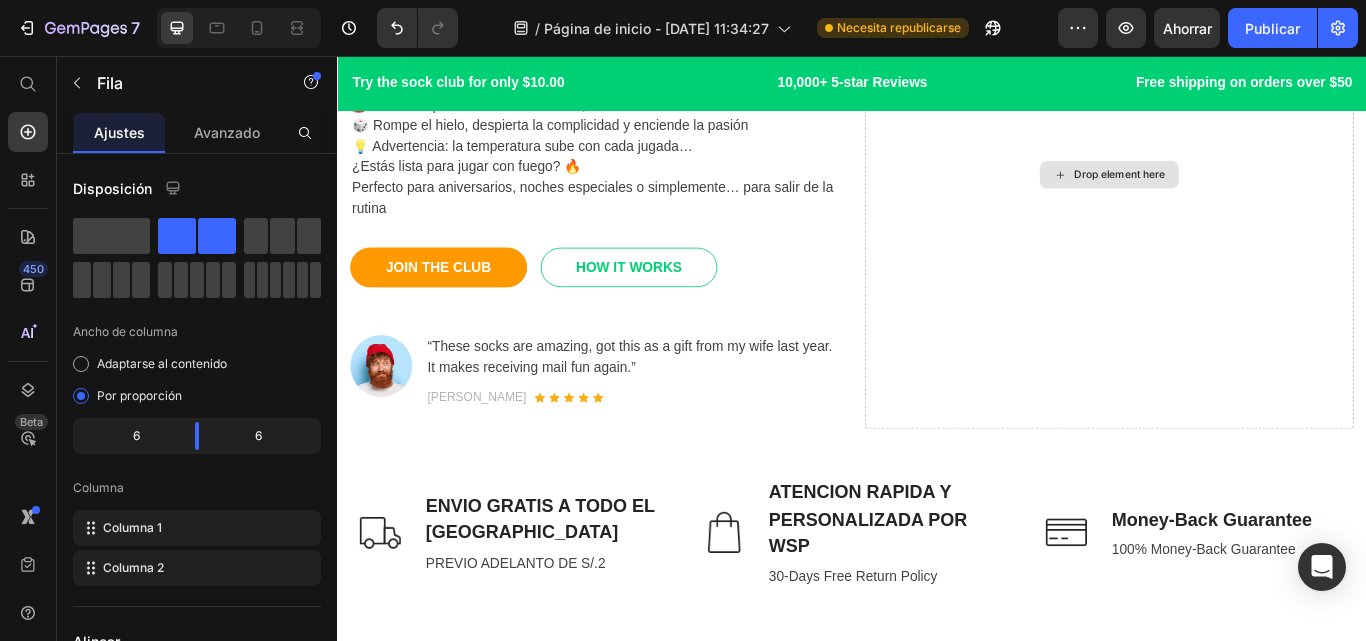 click on "Drop element here" at bounding box center [1237, 195] 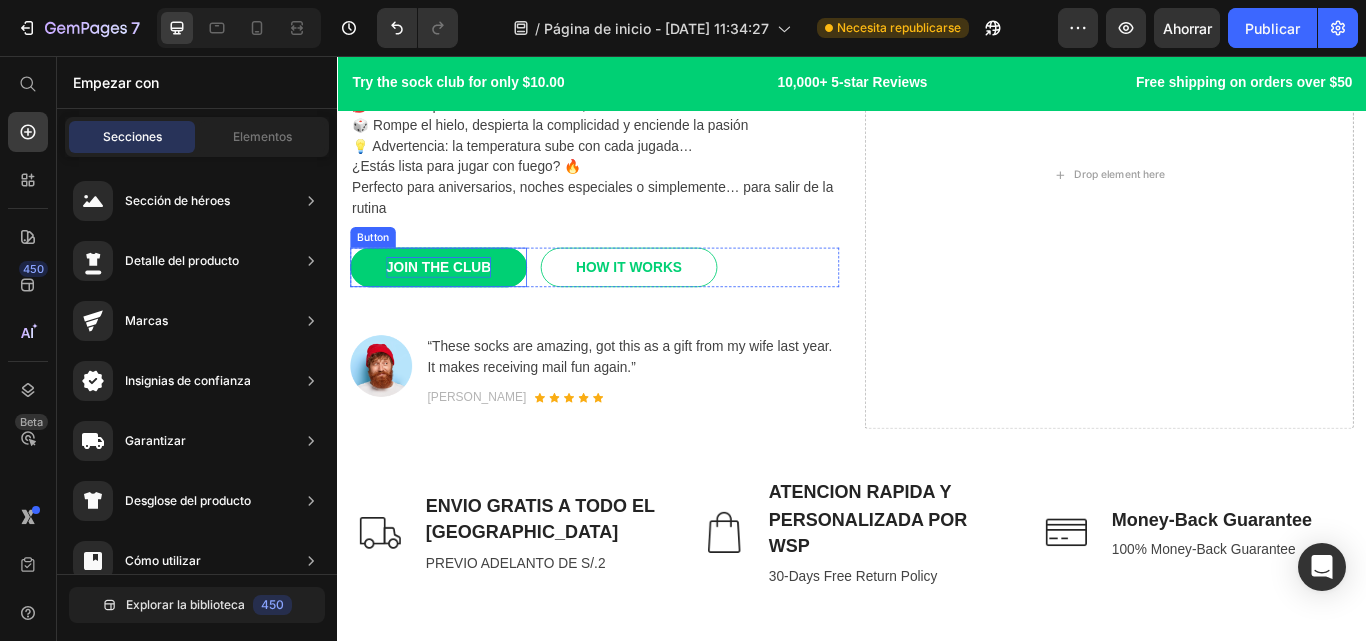 click on "JOIN THE CLUB" at bounding box center (455, 303) 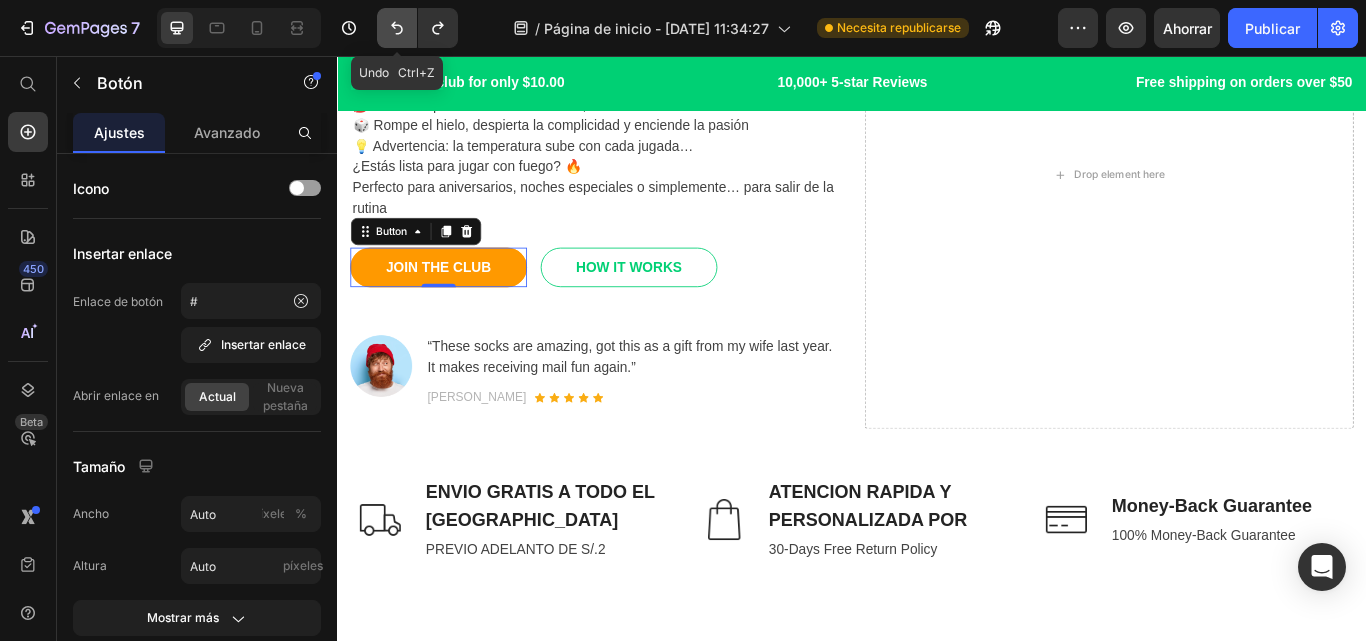 click 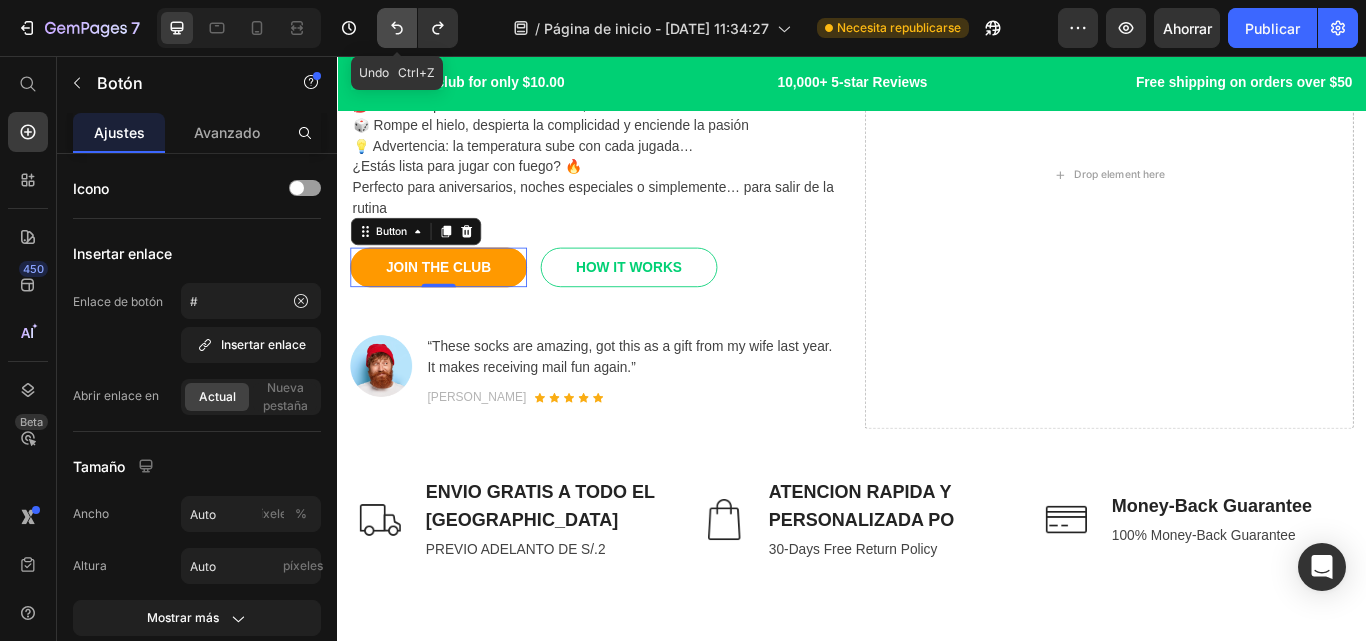 click 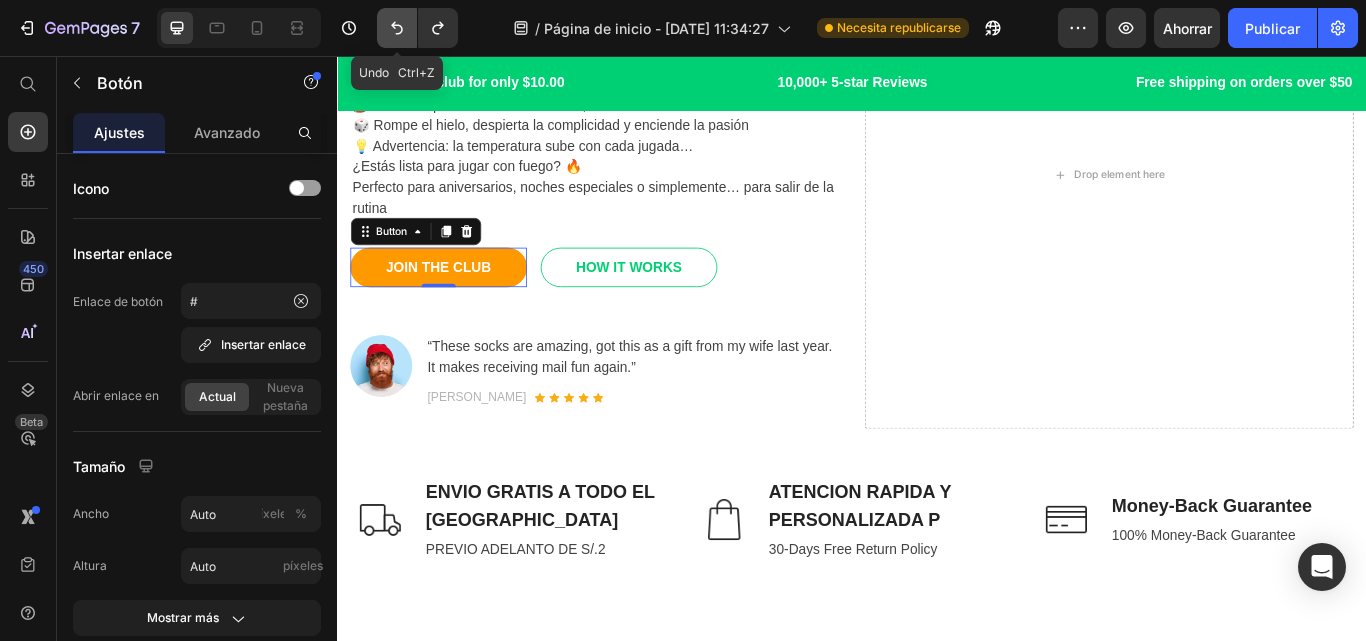 click 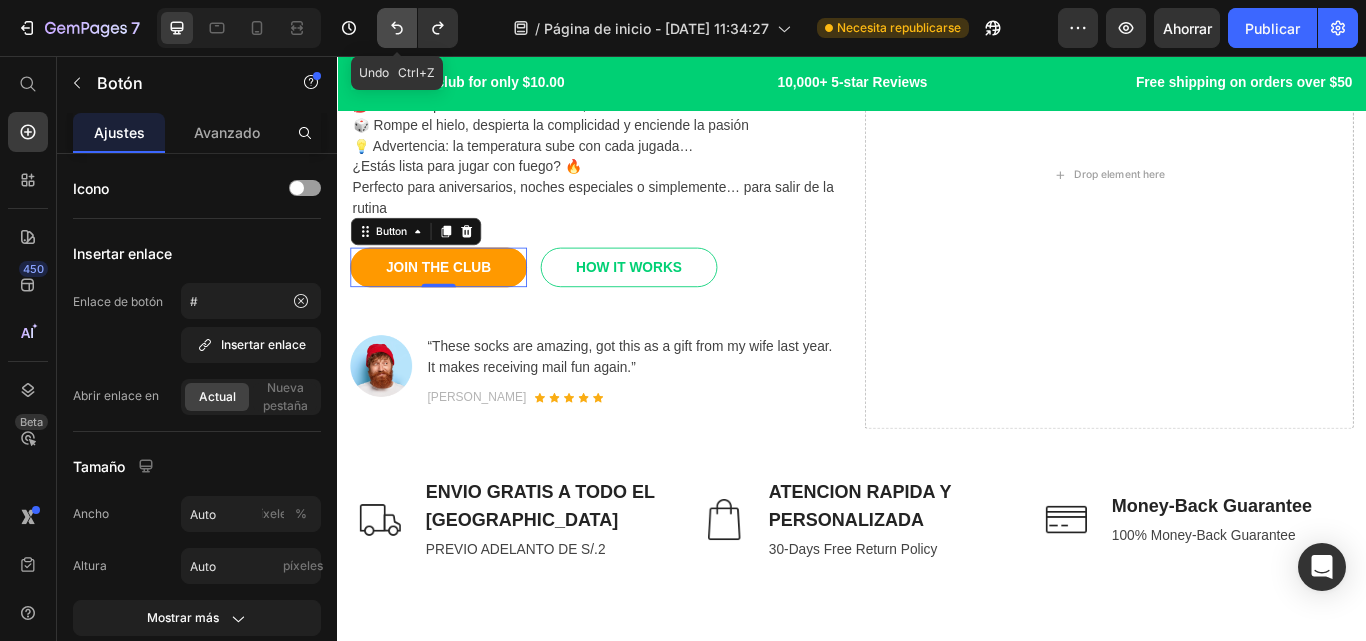 click 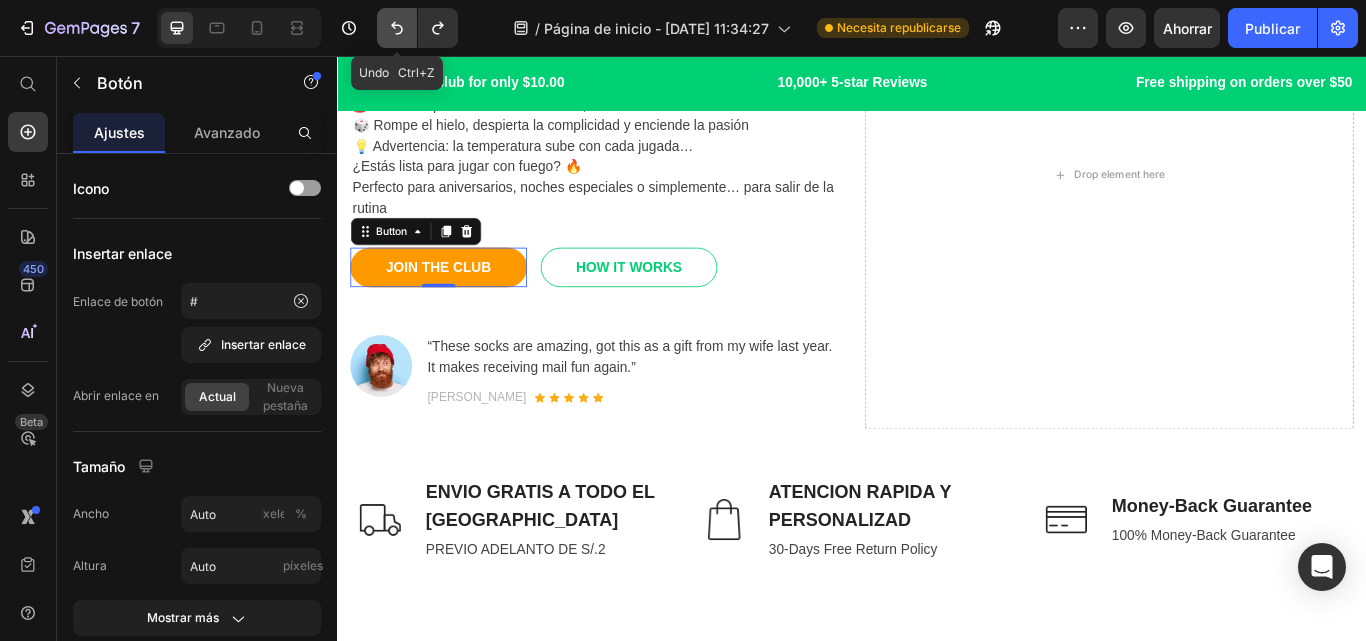 click 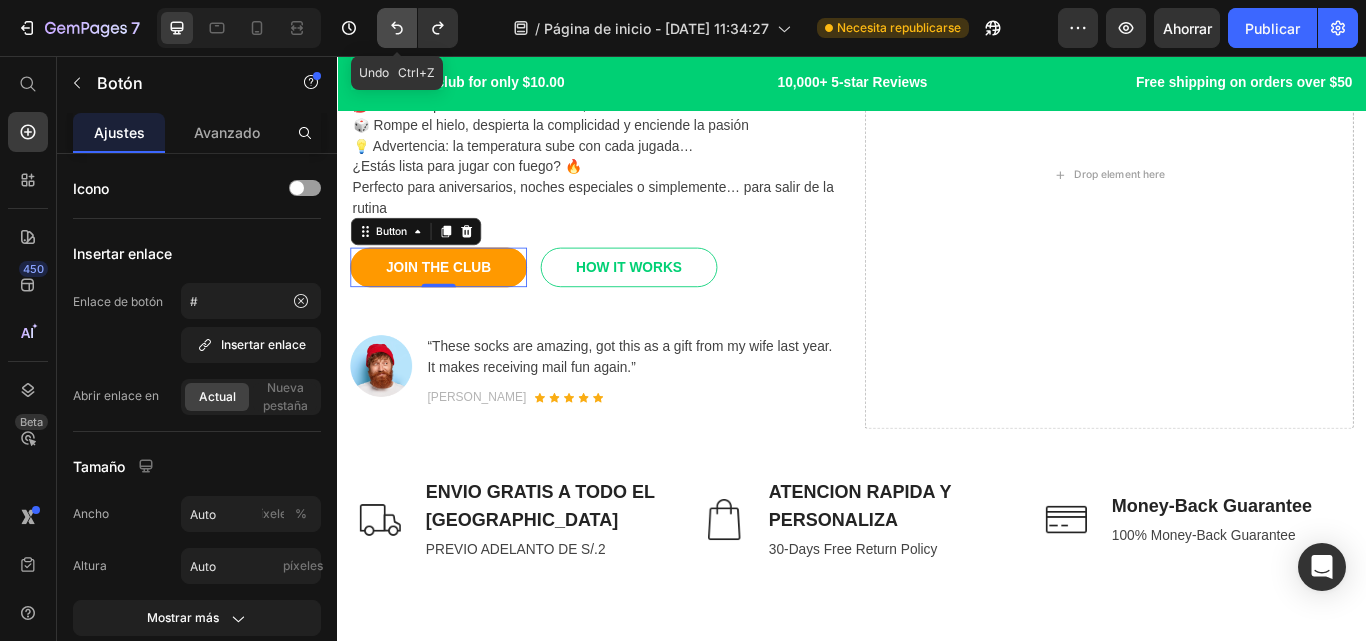 click 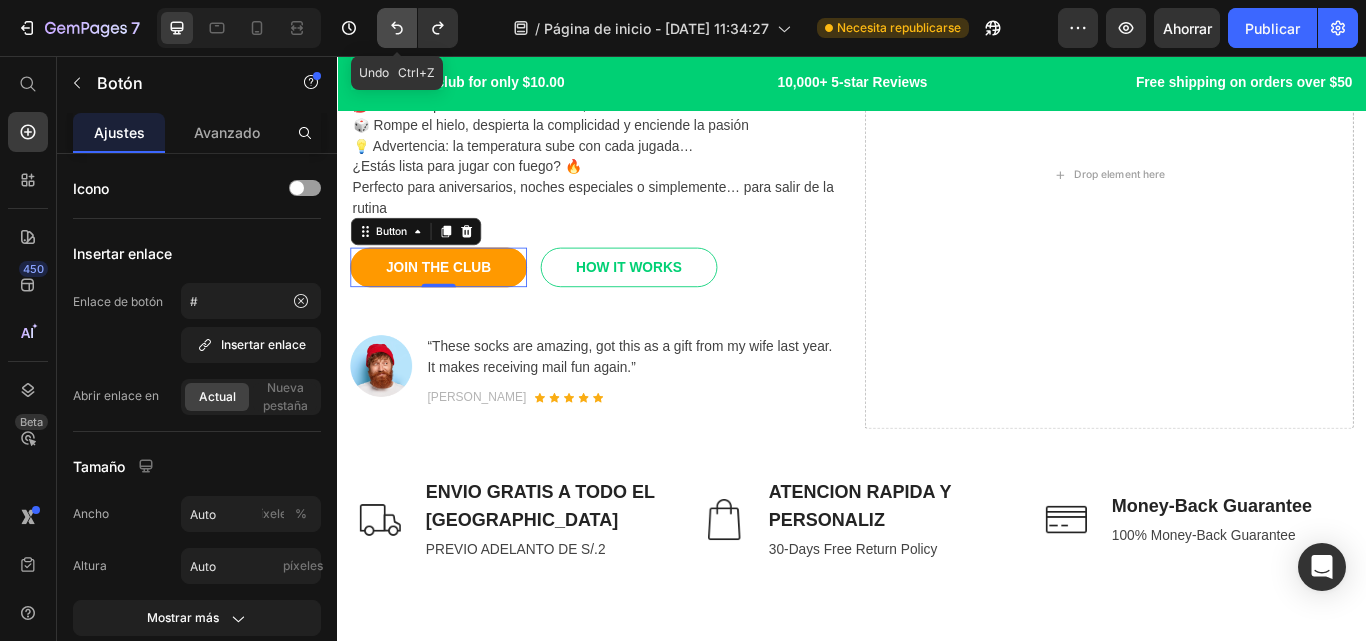 click 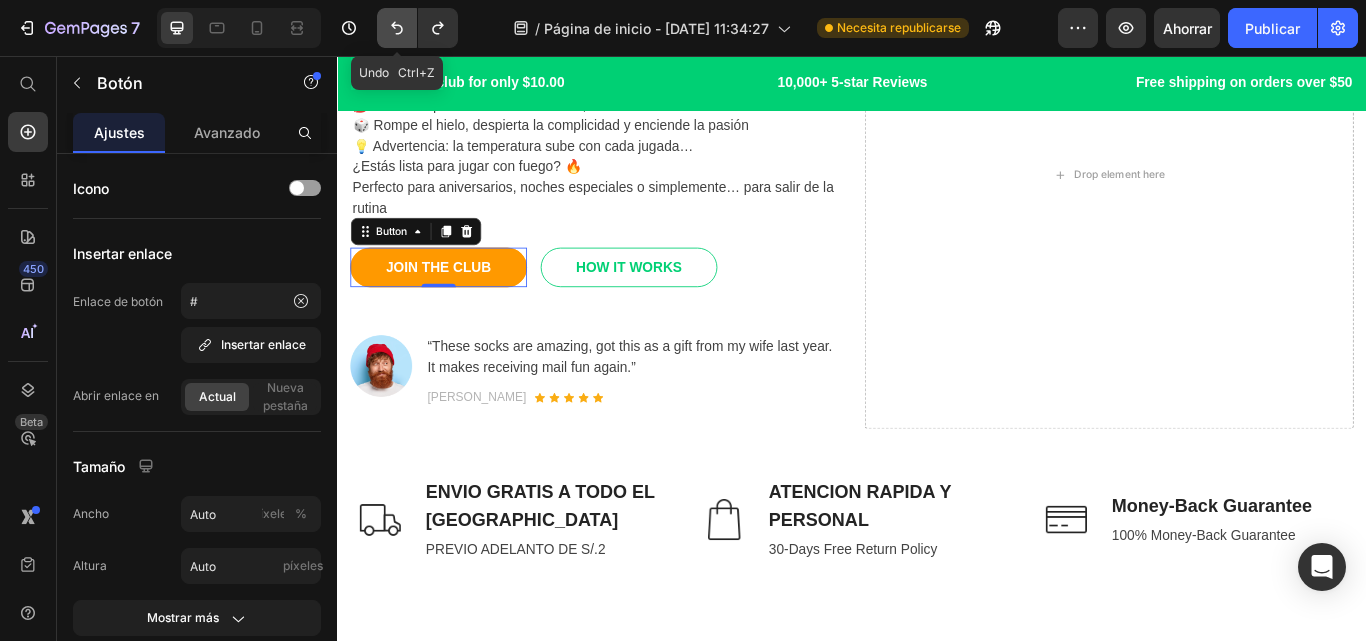 click 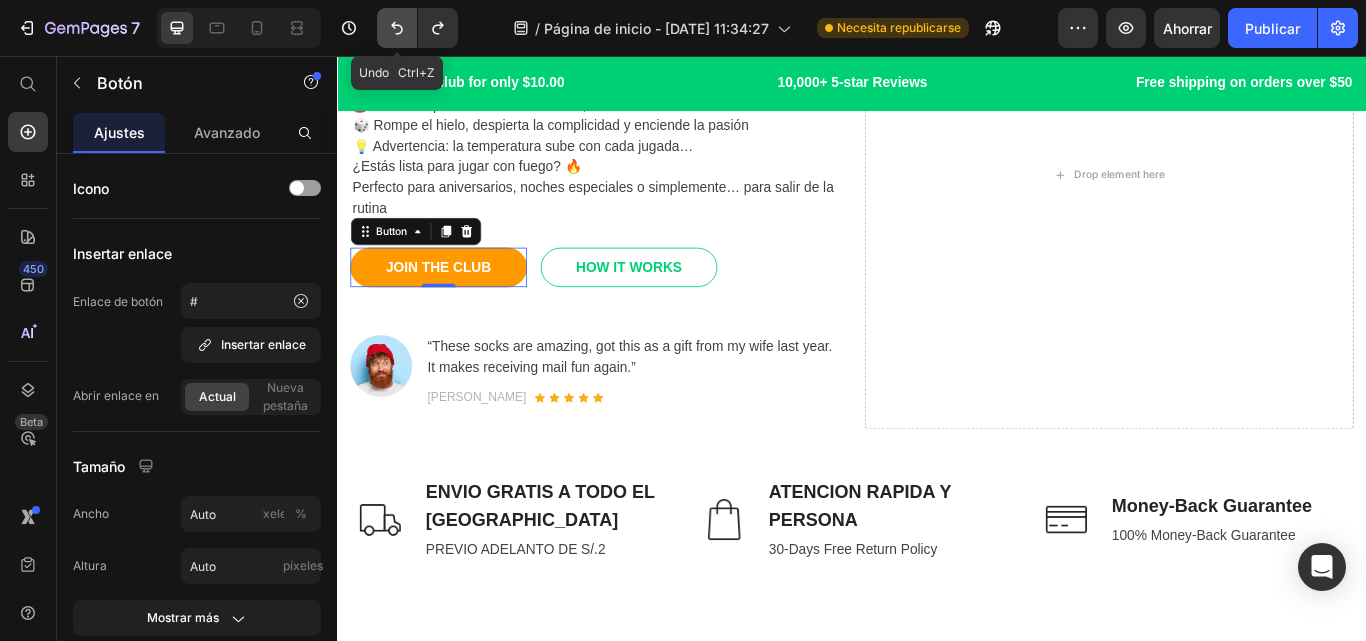 click 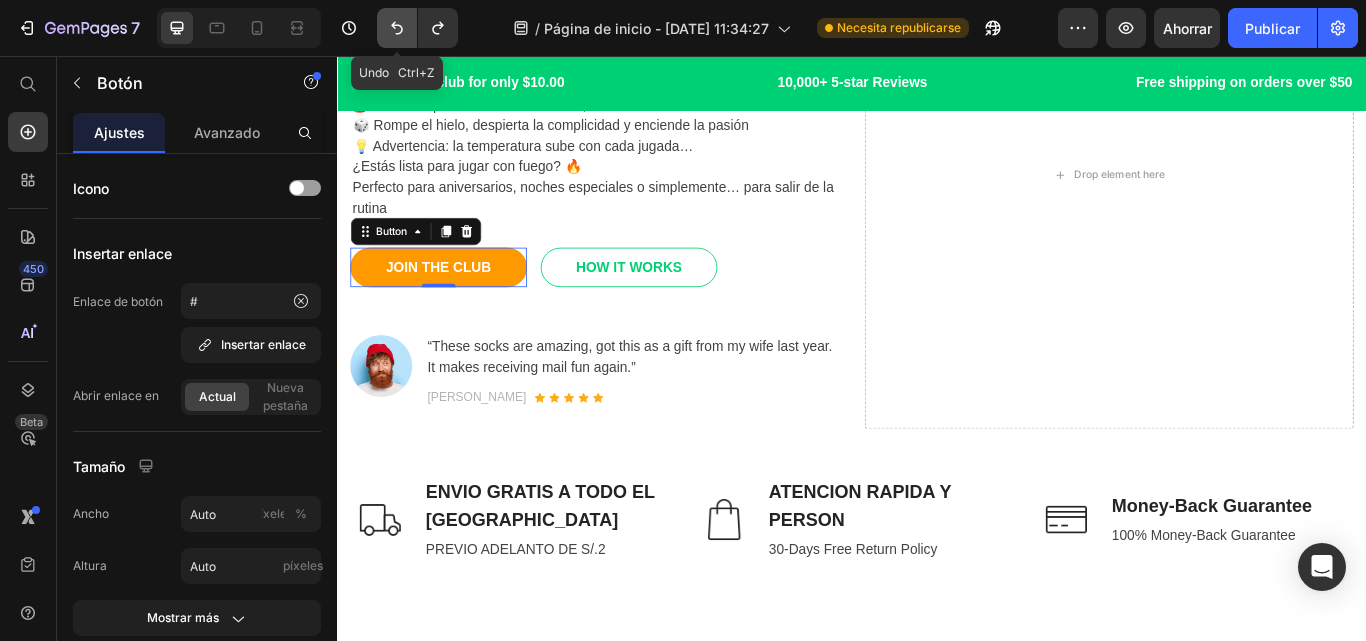 click 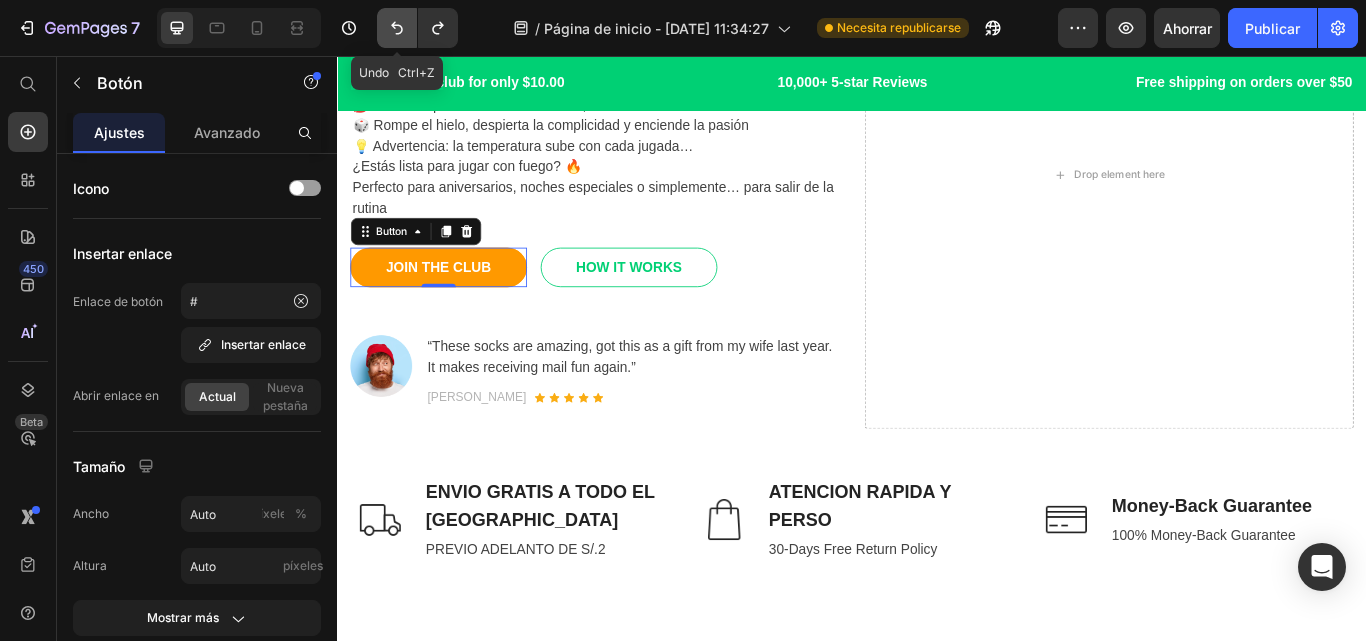 click 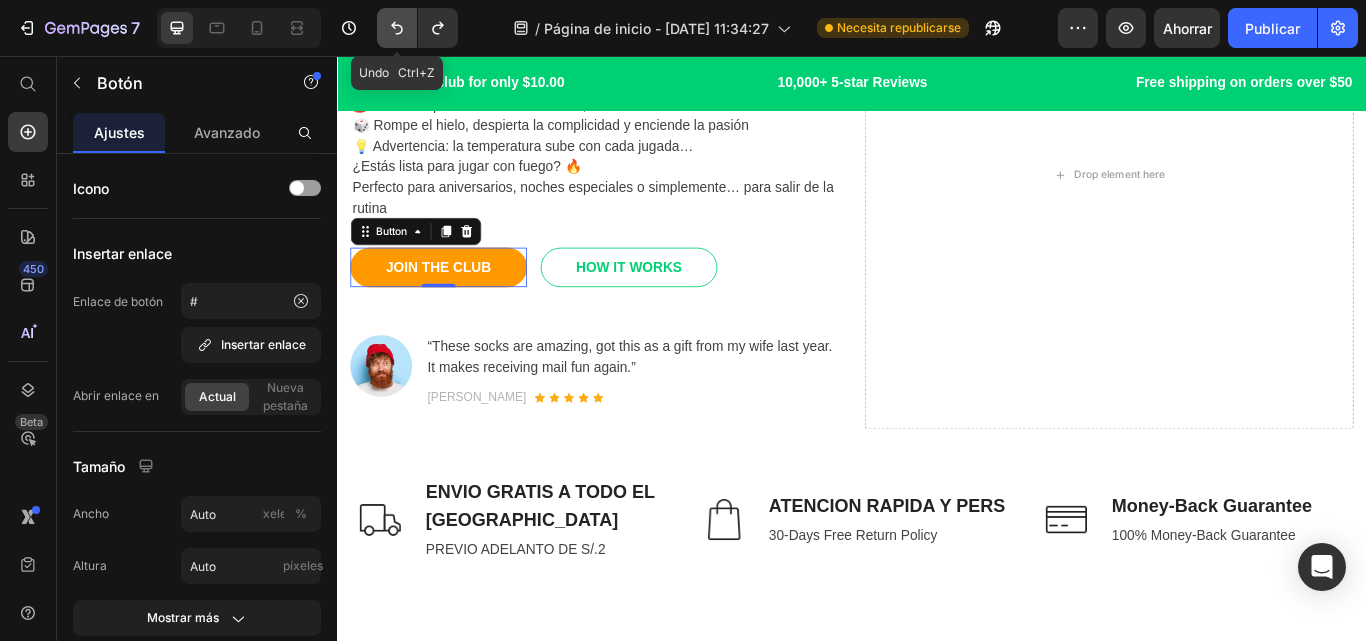 click 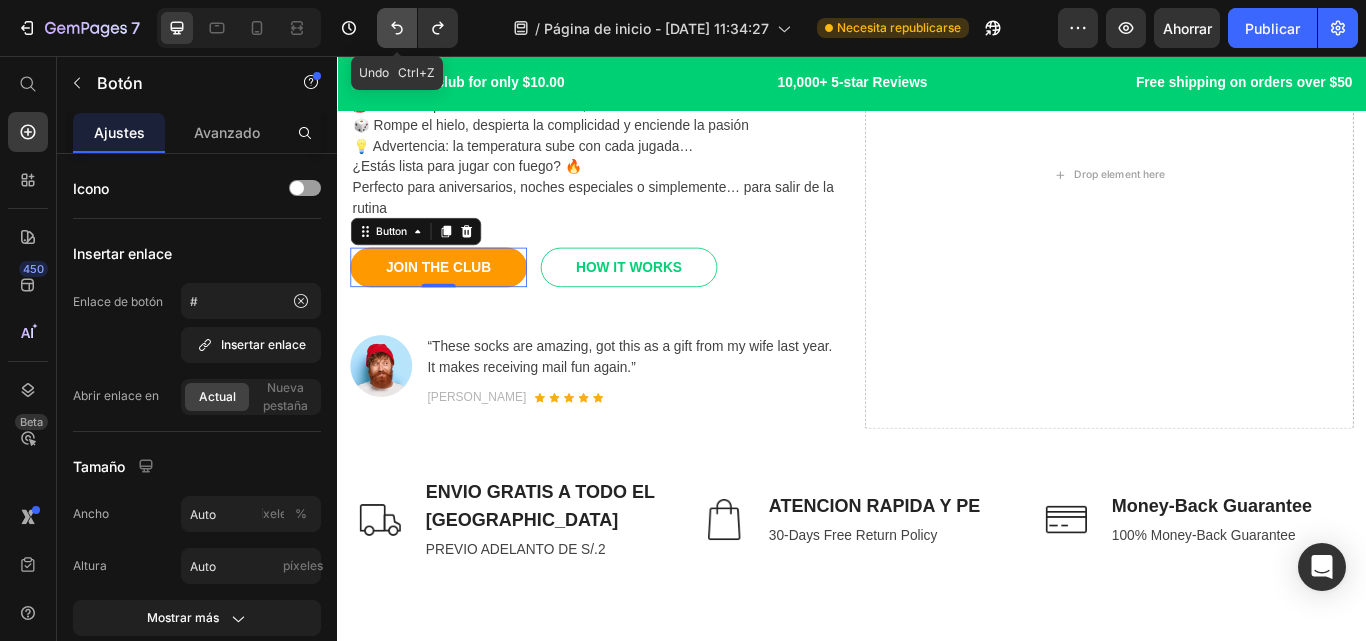 click 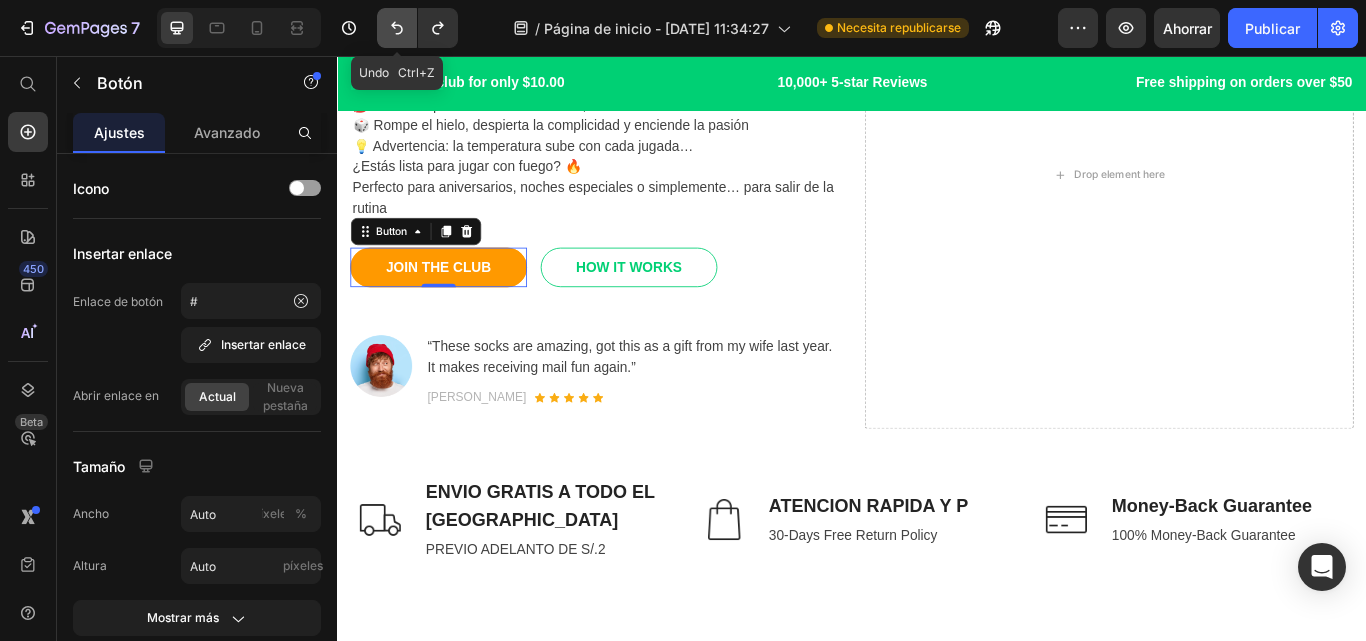 click 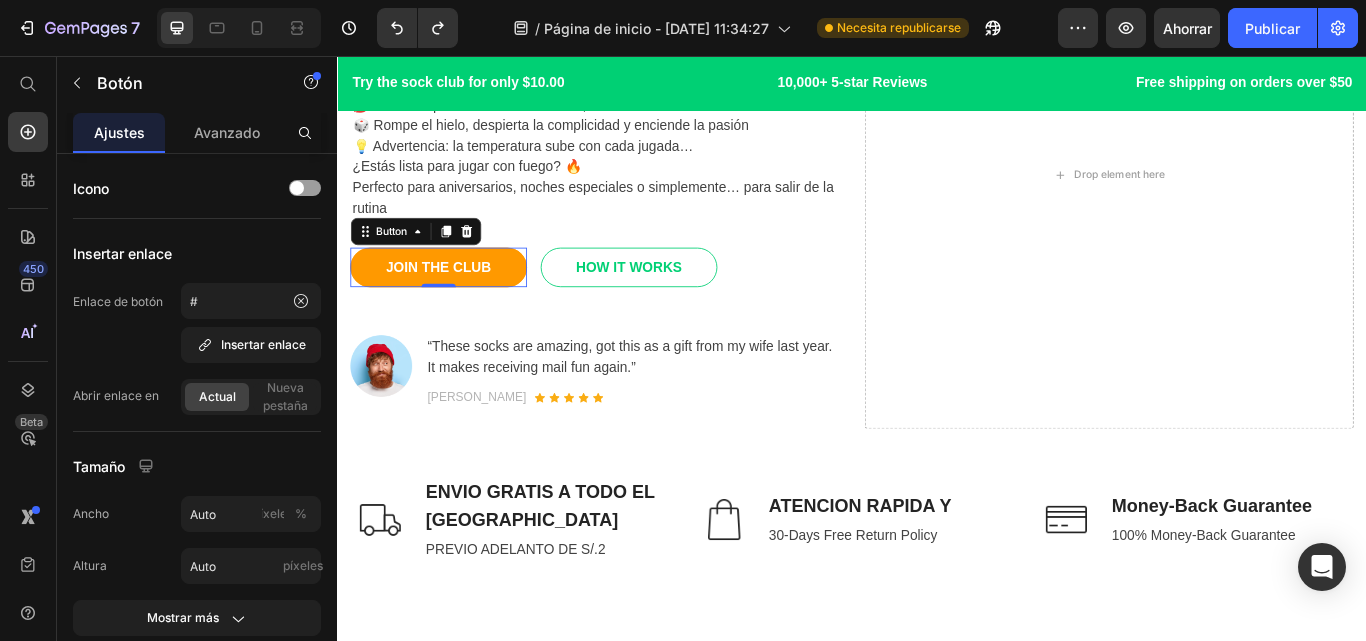 click at bounding box center (413, 28) 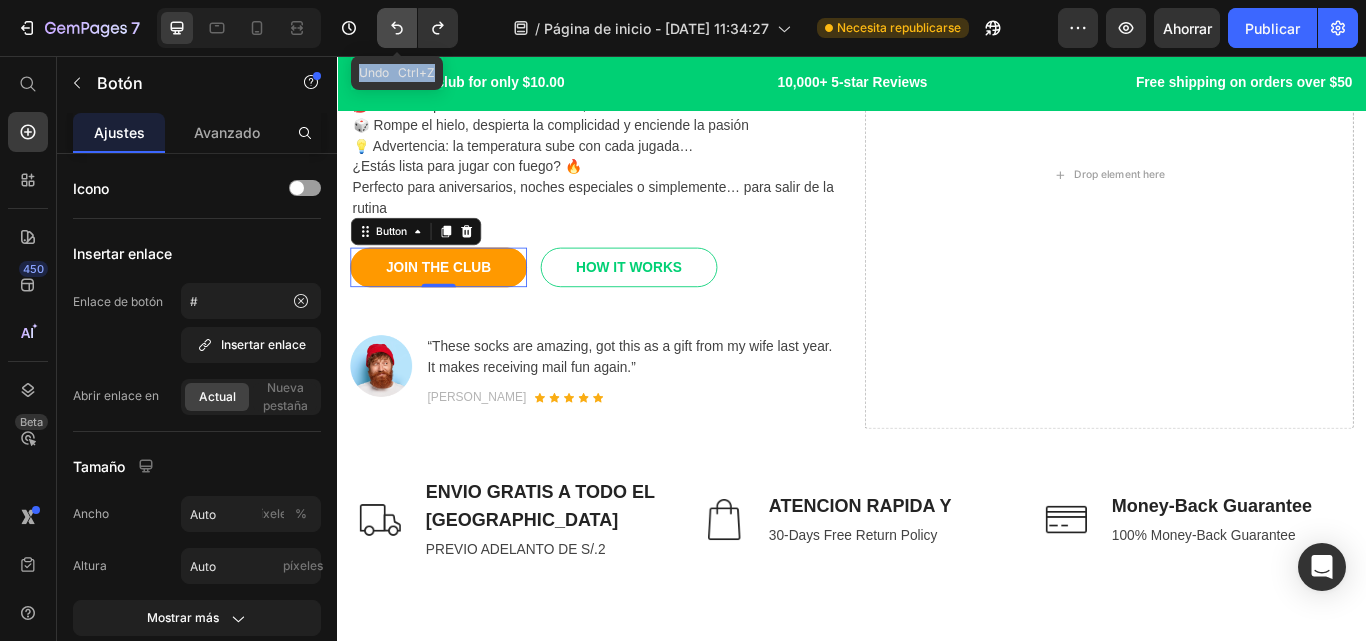 click 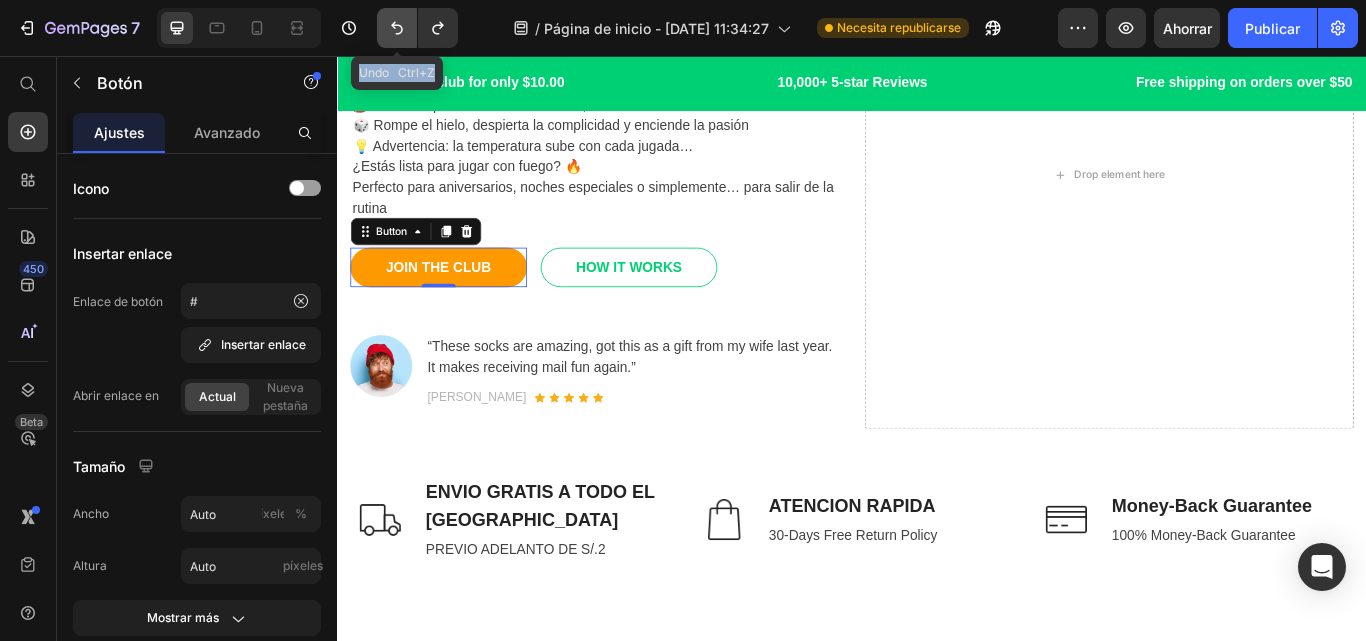 click 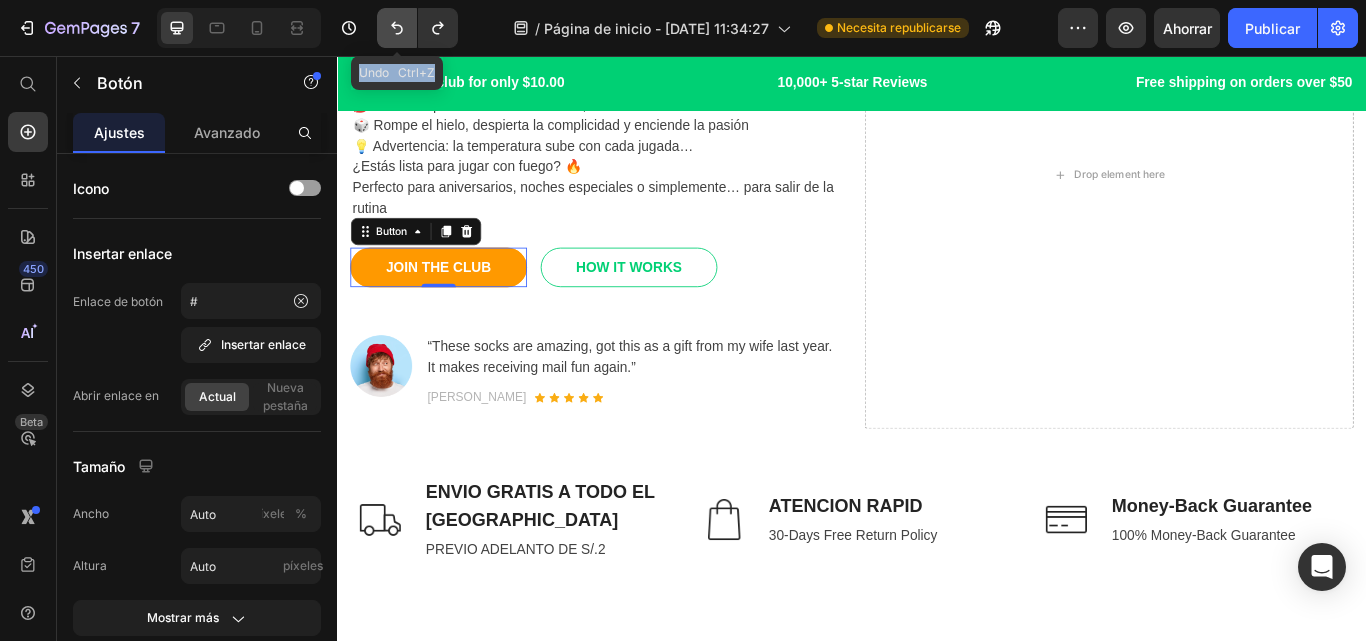 click 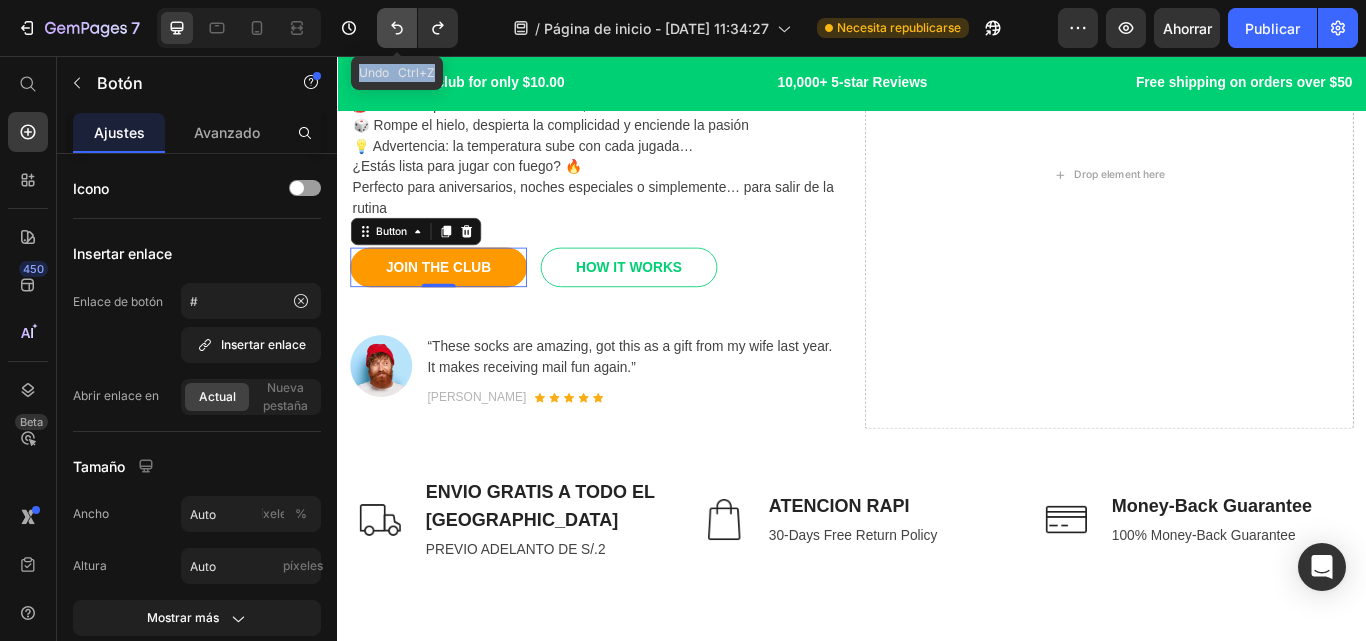 click 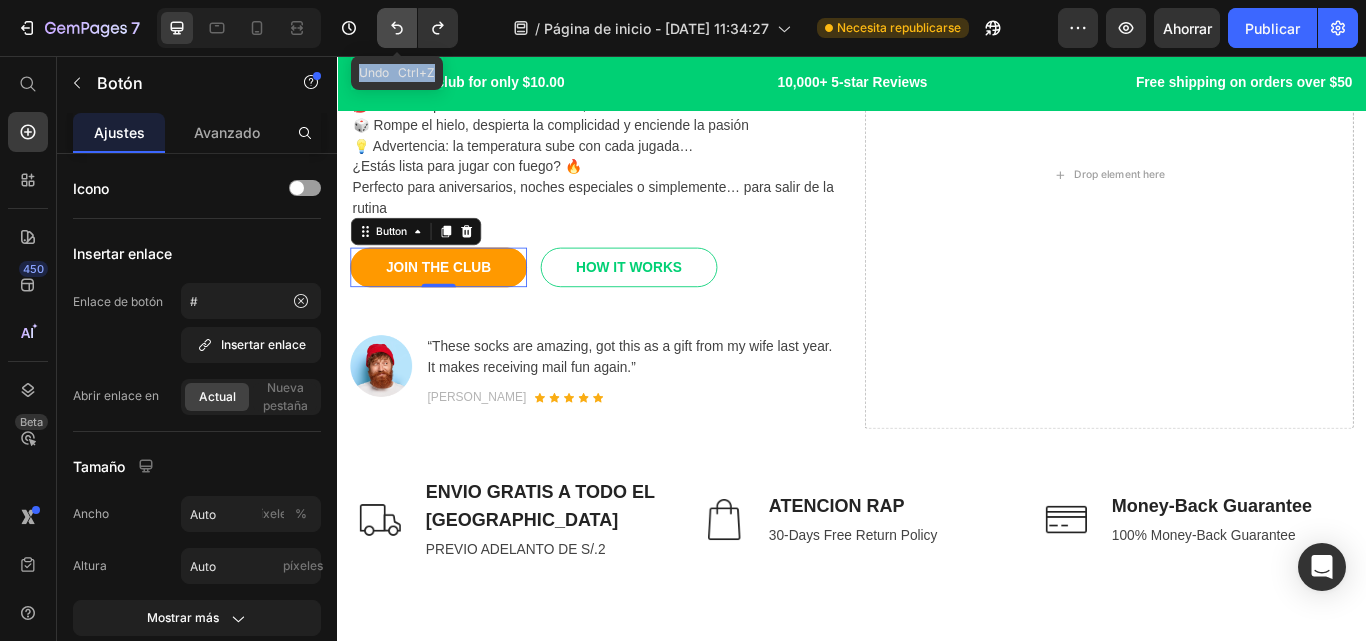 click 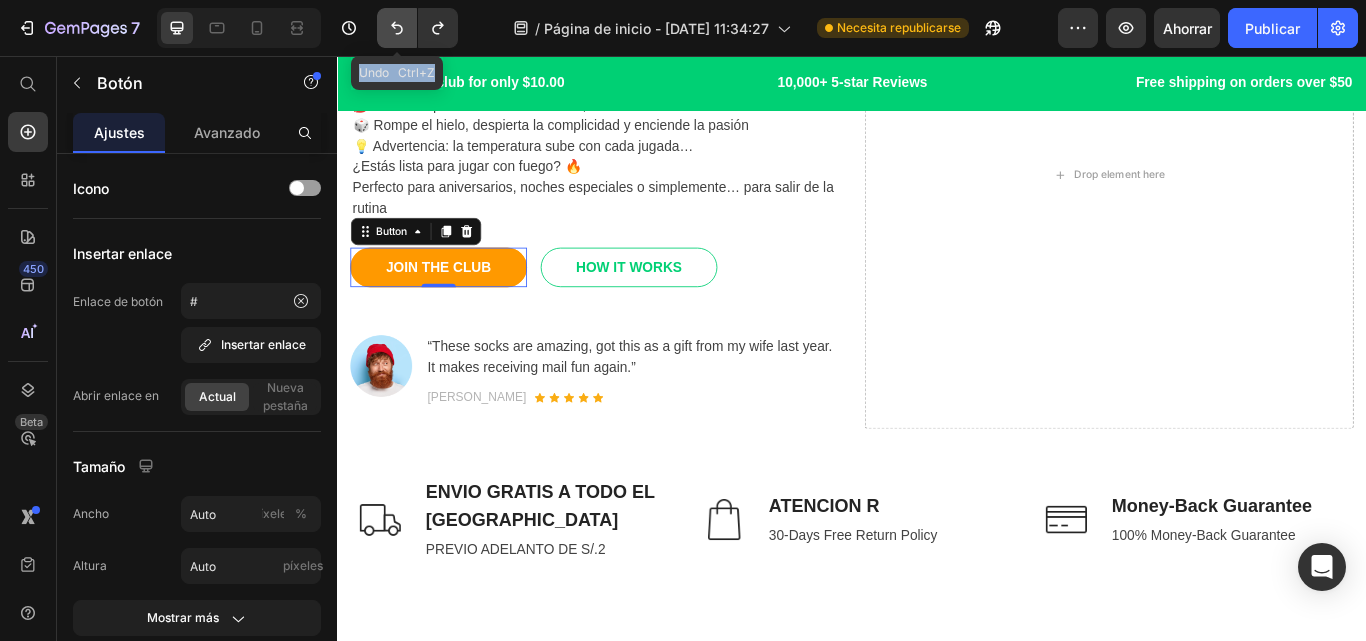 click 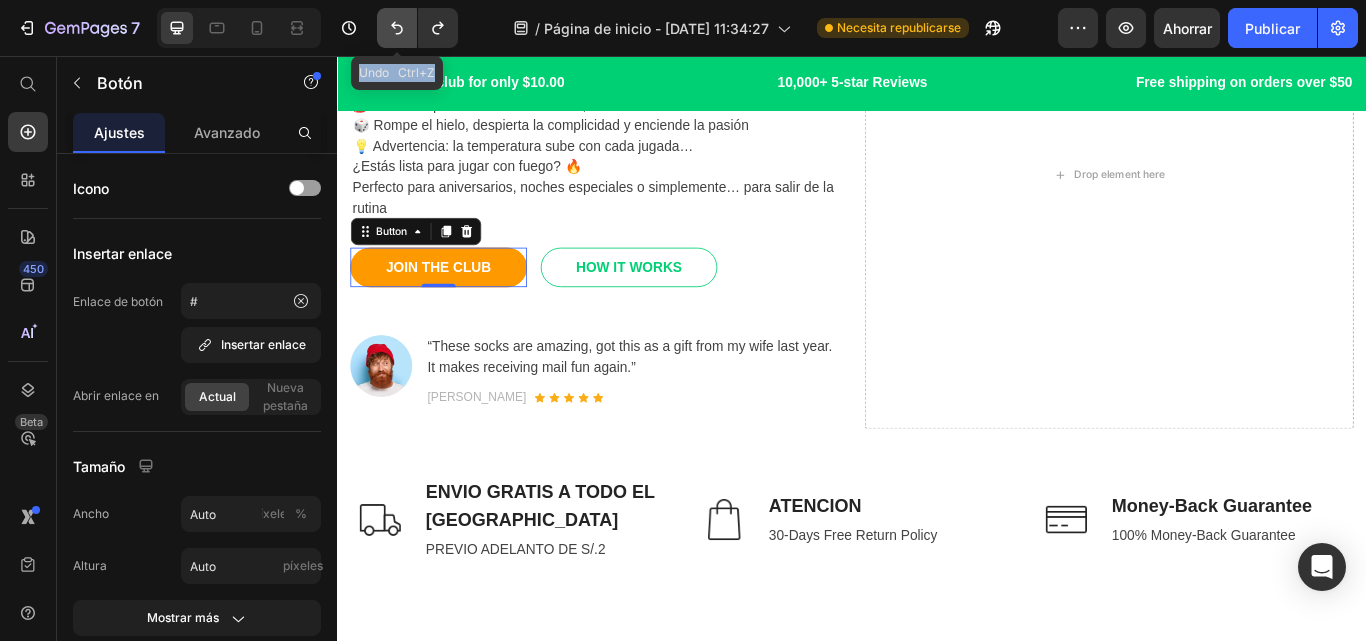 click 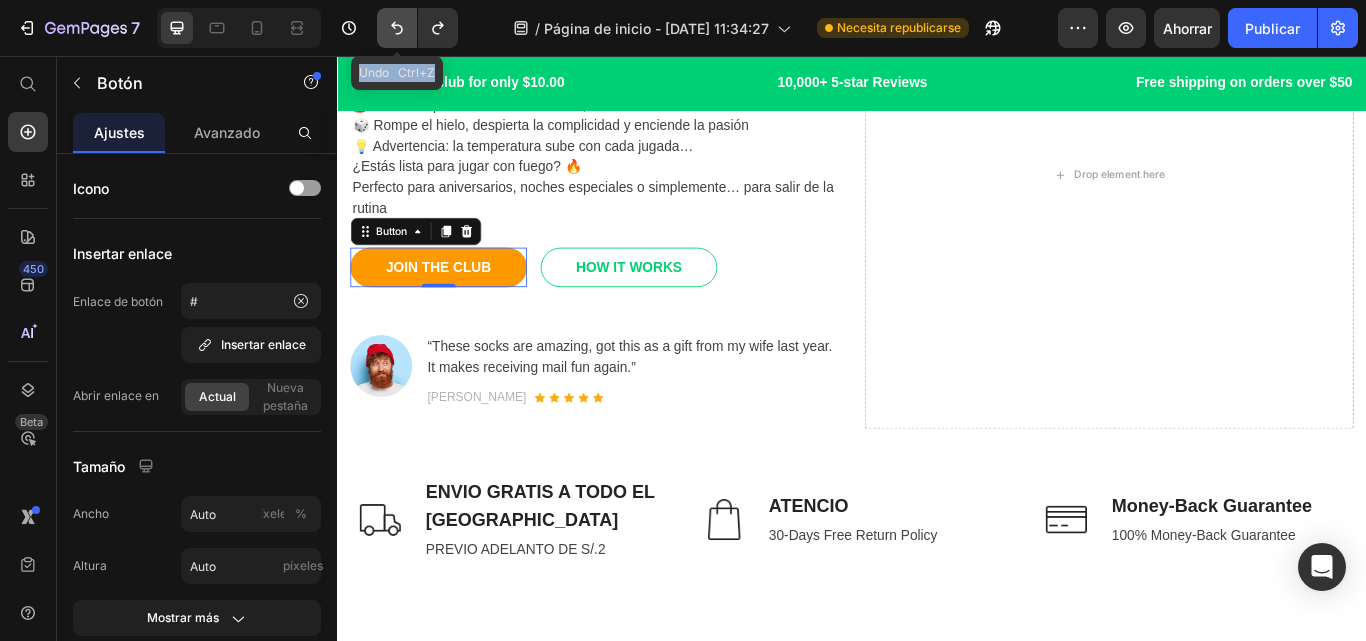 click 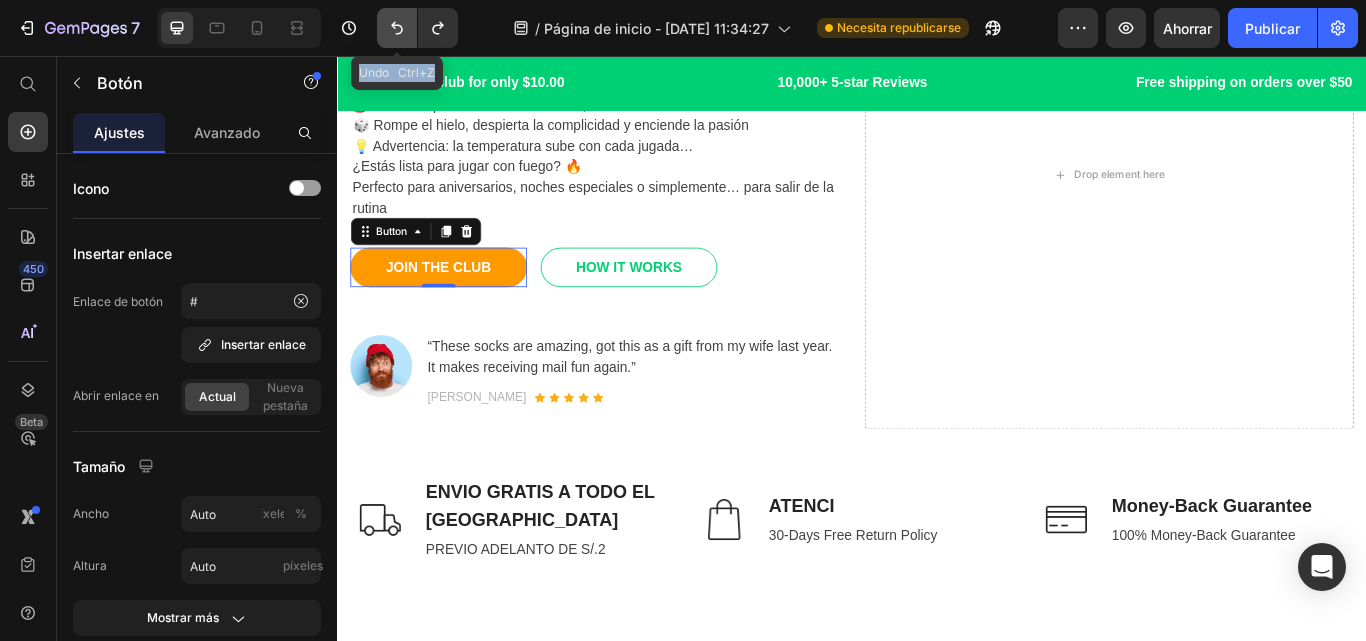 click 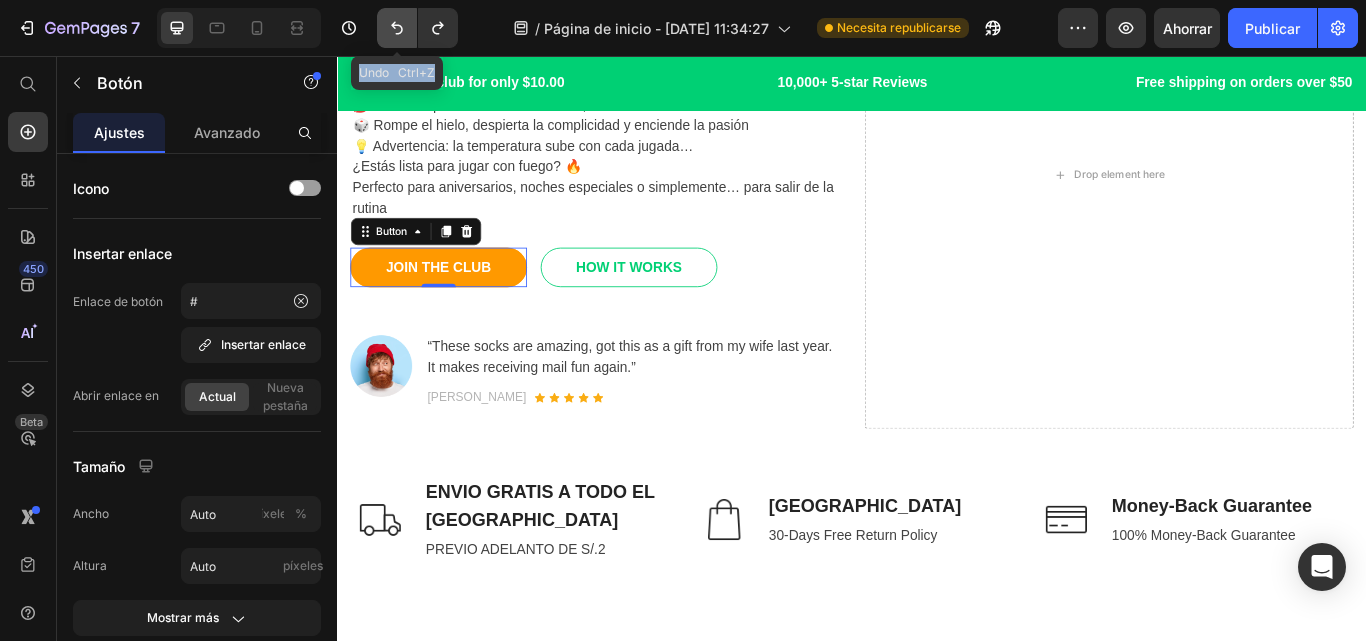 click 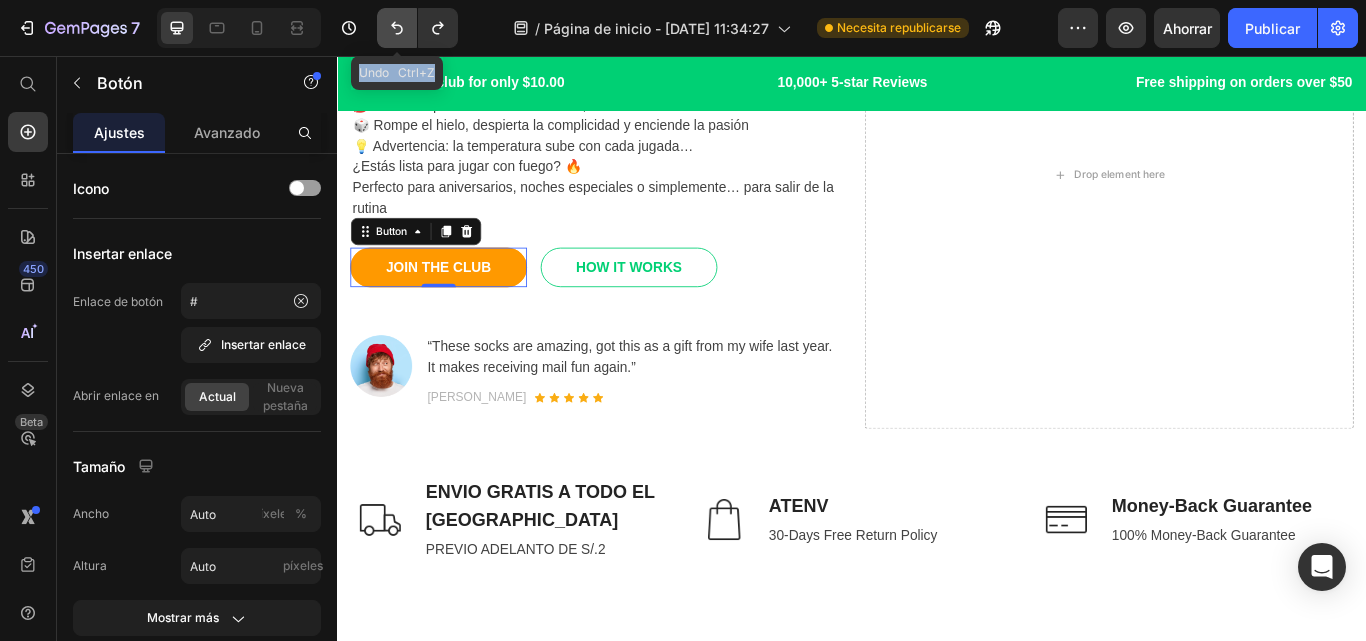 click 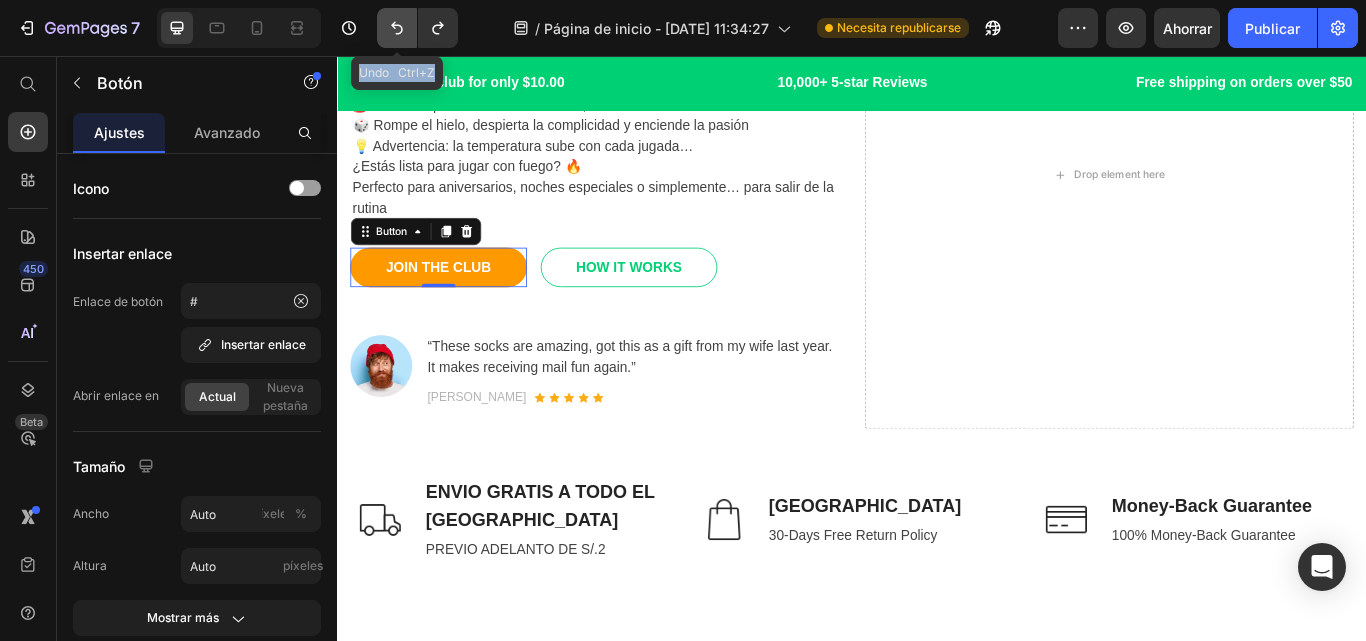 click 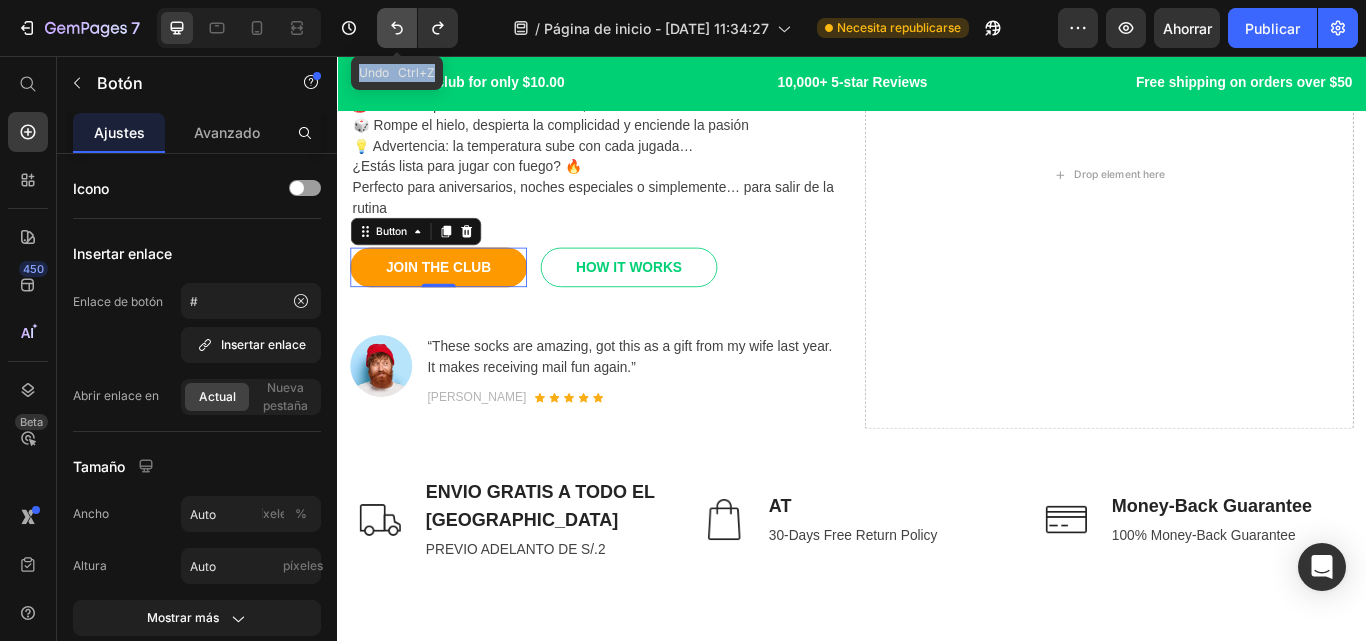 click 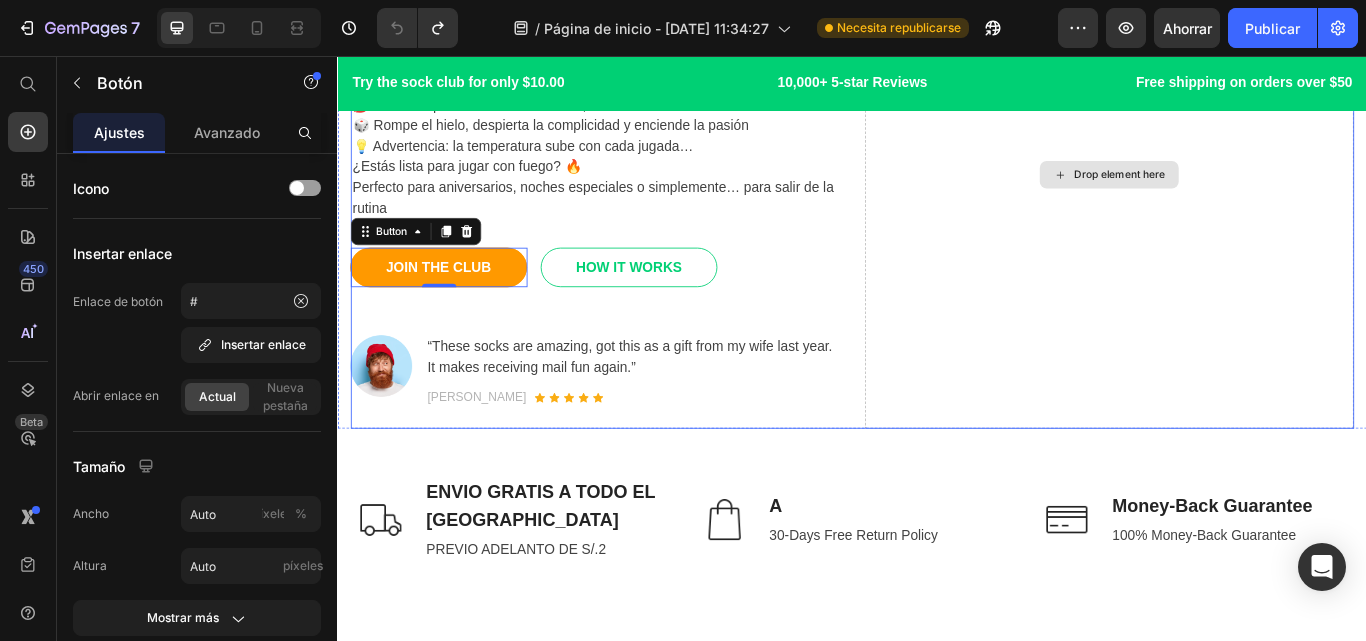 click on "Drop element here" at bounding box center [1237, 195] 